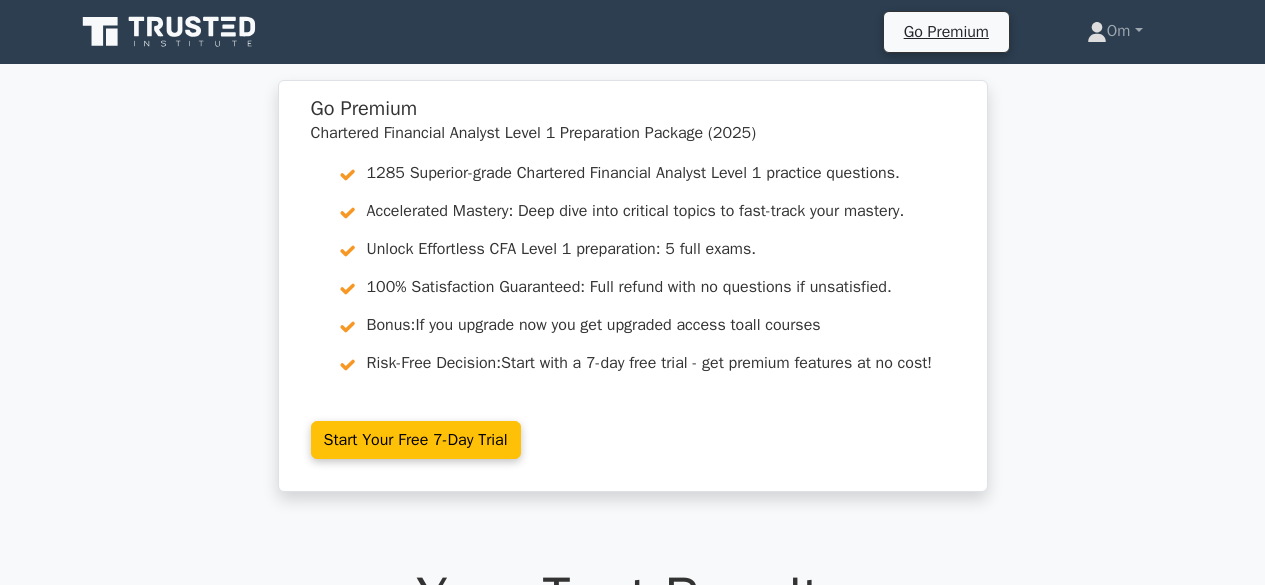 scroll, scrollTop: 5886, scrollLeft: 0, axis: vertical 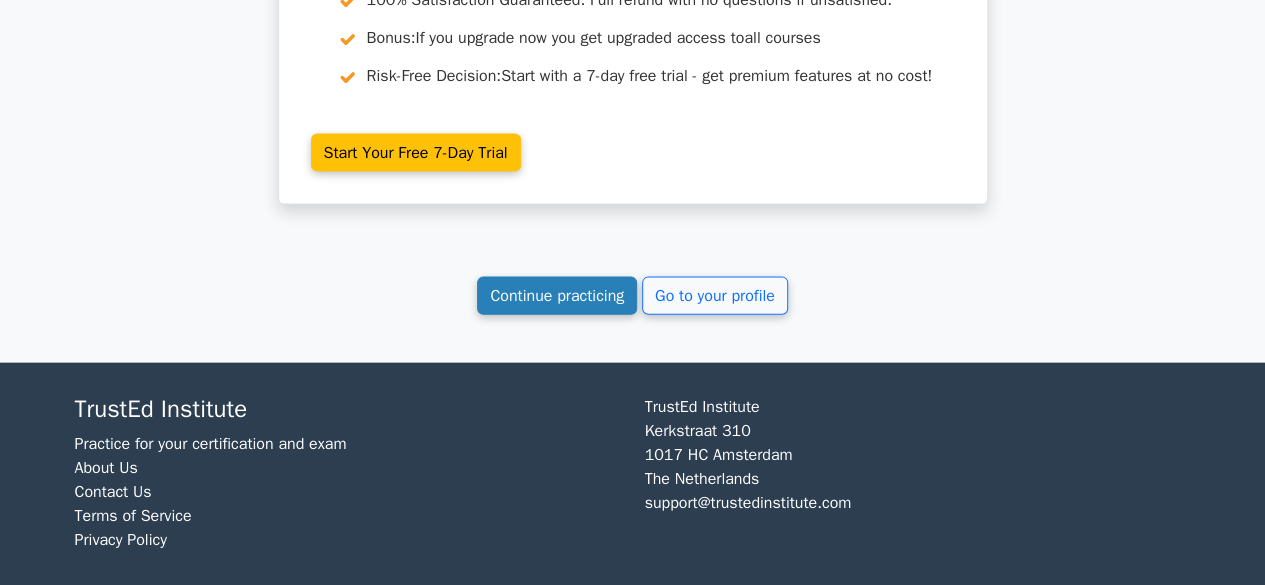 click on "Continue practicing" 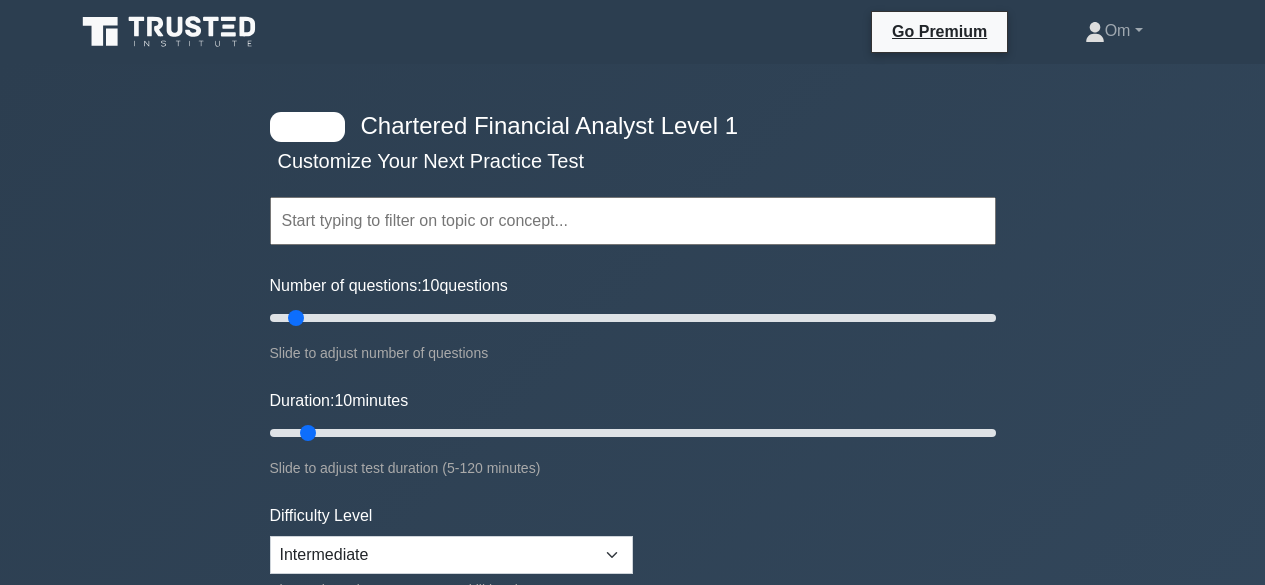 scroll, scrollTop: 0, scrollLeft: 0, axis: both 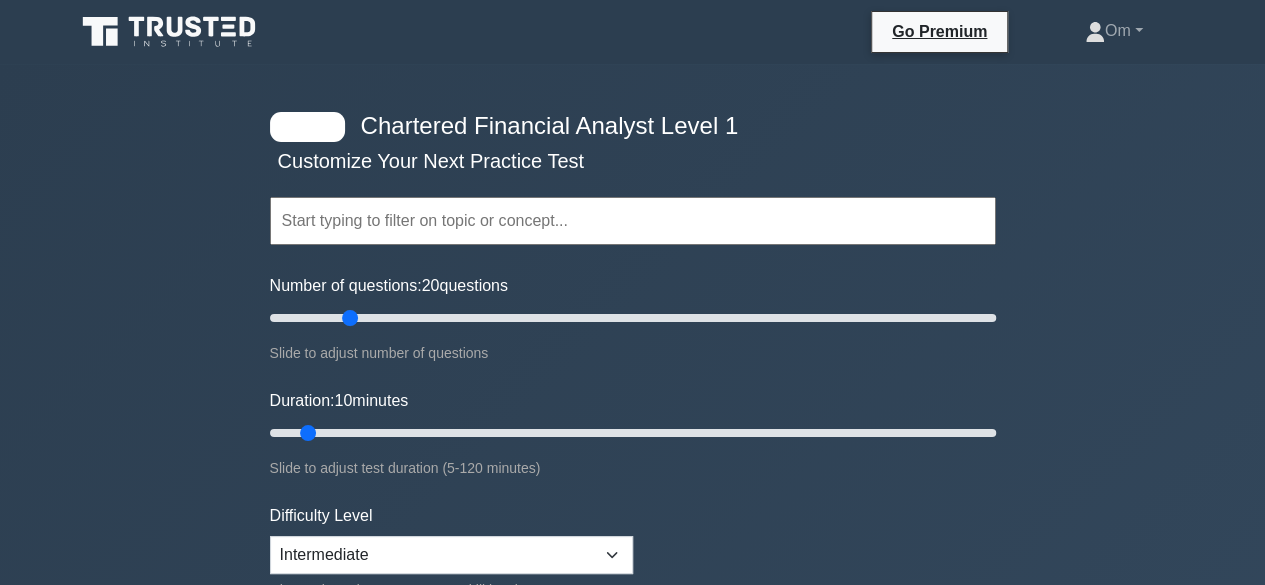 drag, startPoint x: 296, startPoint y: 322, endPoint x: 362, endPoint y: 325, distance: 66.068146 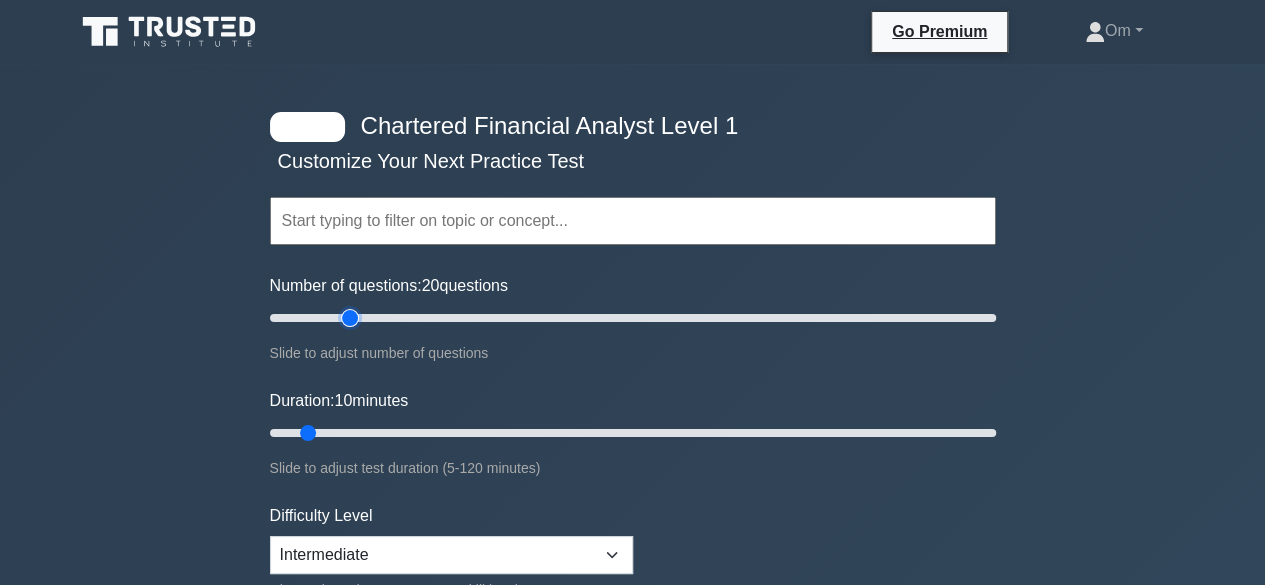 click on "Number of questions:  20  questions" at bounding box center (633, 318) 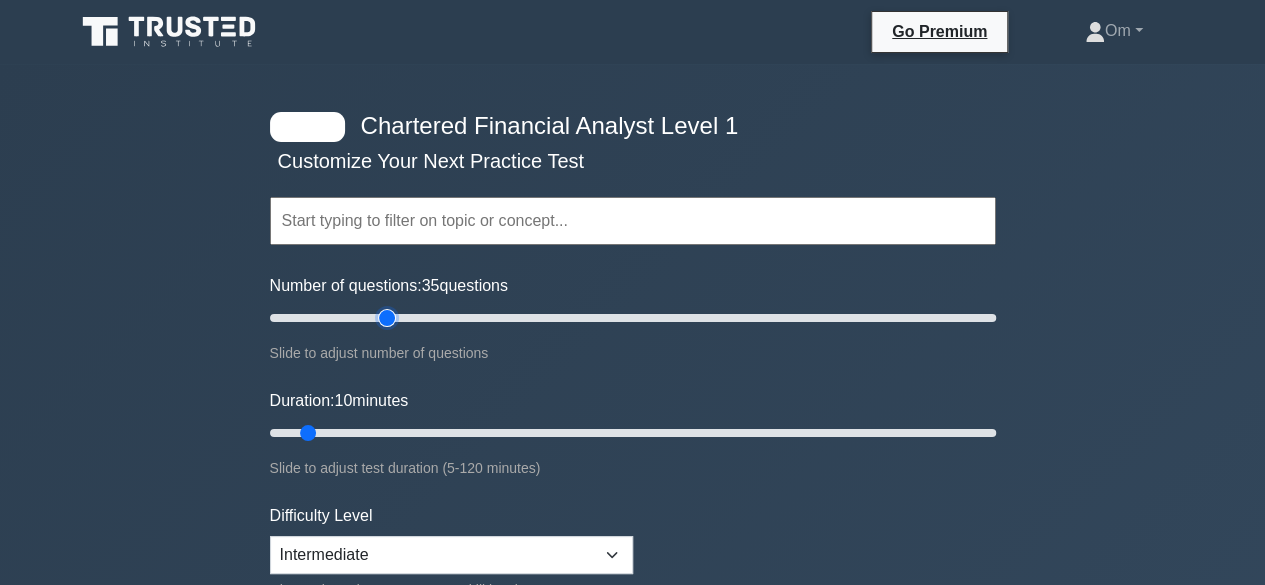 drag, startPoint x: 352, startPoint y: 315, endPoint x: 380, endPoint y: 319, distance: 28.284271 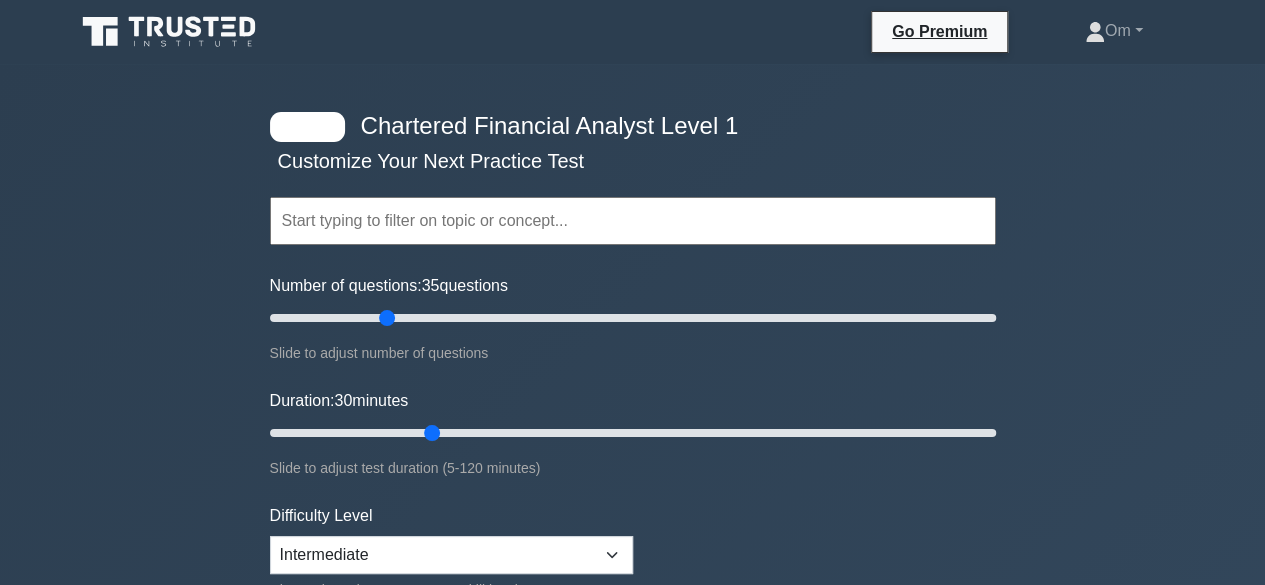 drag, startPoint x: 301, startPoint y: 433, endPoint x: 422, endPoint y: 444, distance: 121.49897 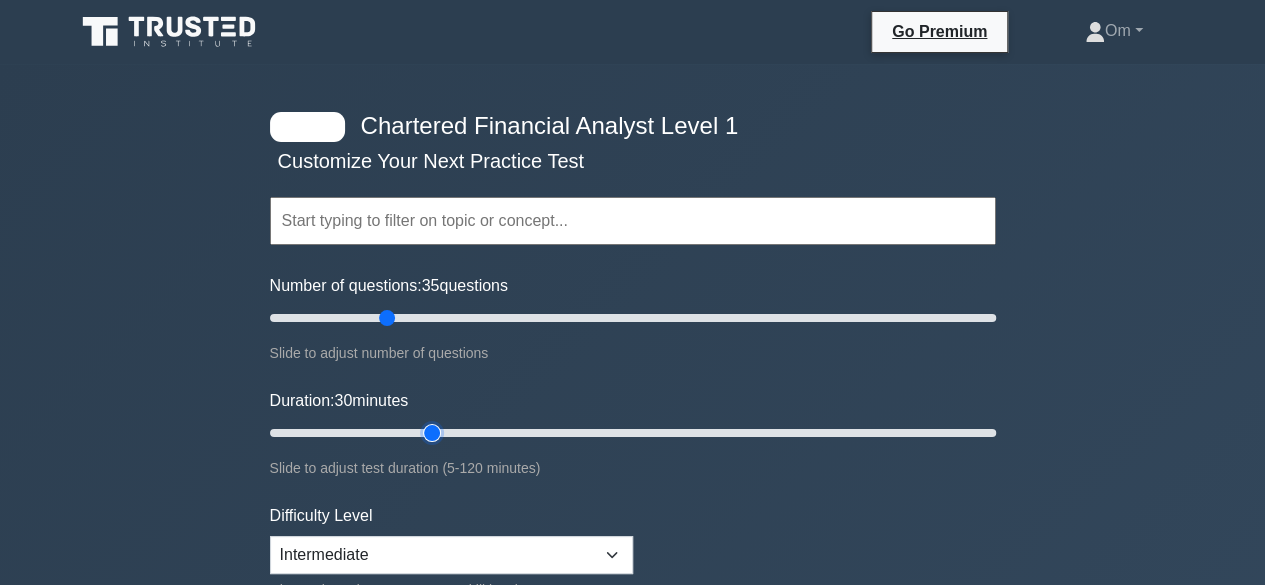type on "30" 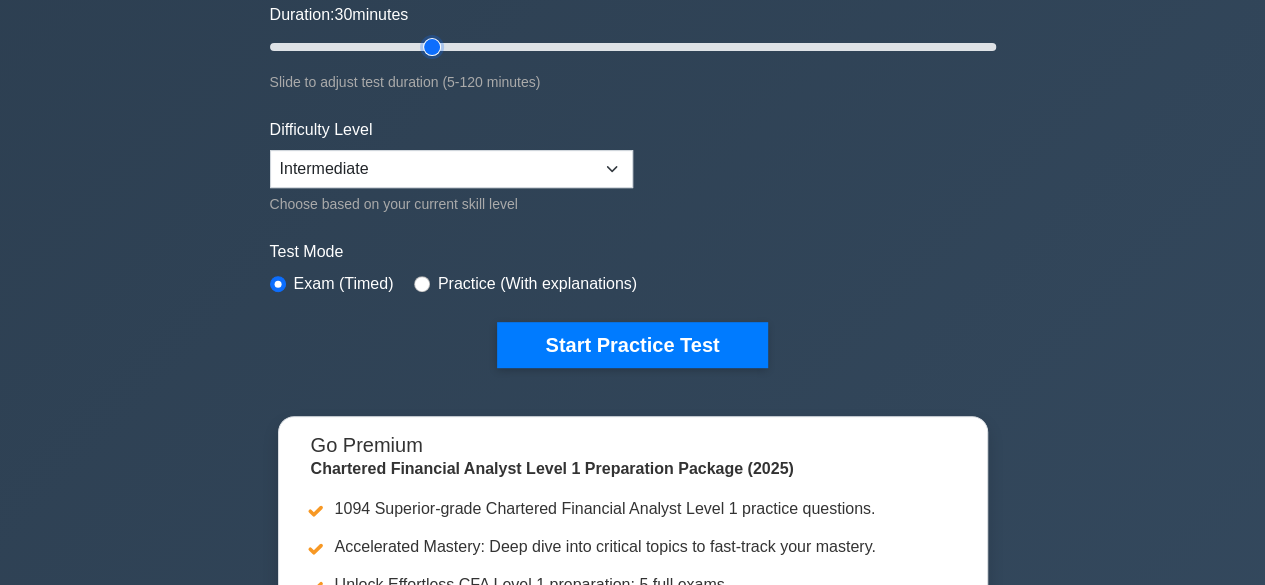 scroll, scrollTop: 408, scrollLeft: 0, axis: vertical 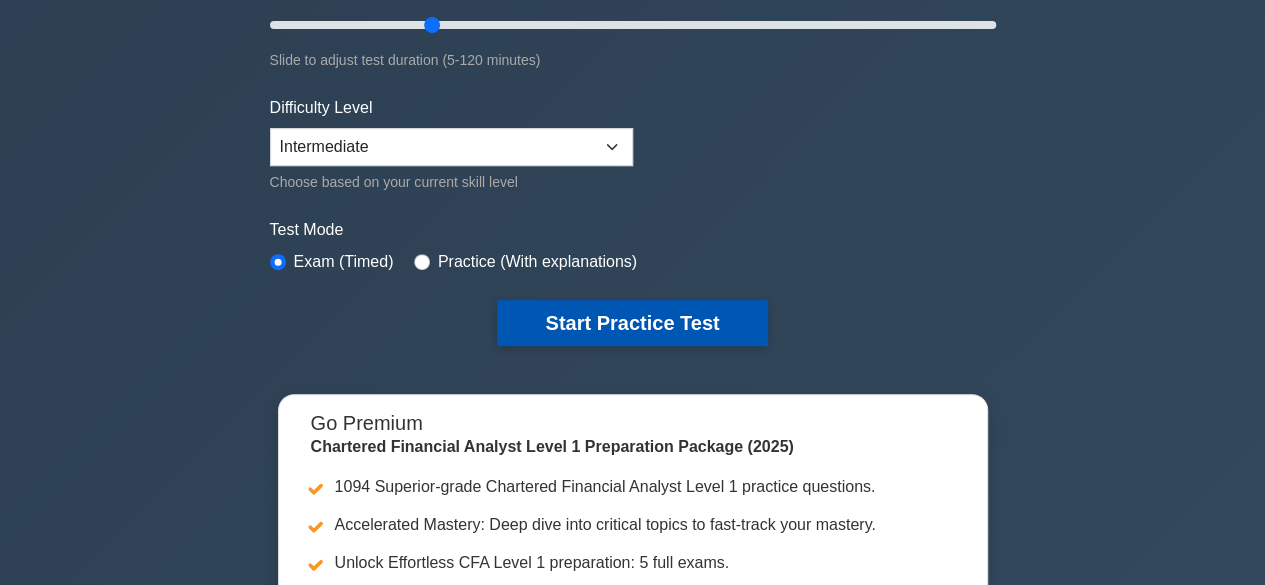 click on "Start Practice Test" at bounding box center [632, 323] 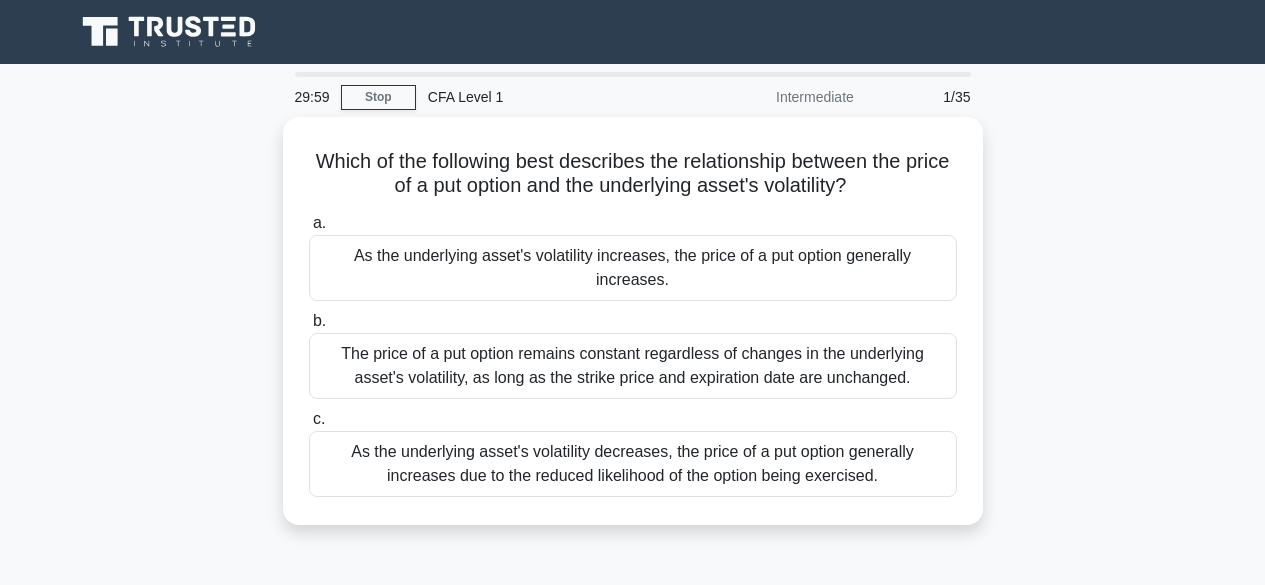scroll, scrollTop: 0, scrollLeft: 0, axis: both 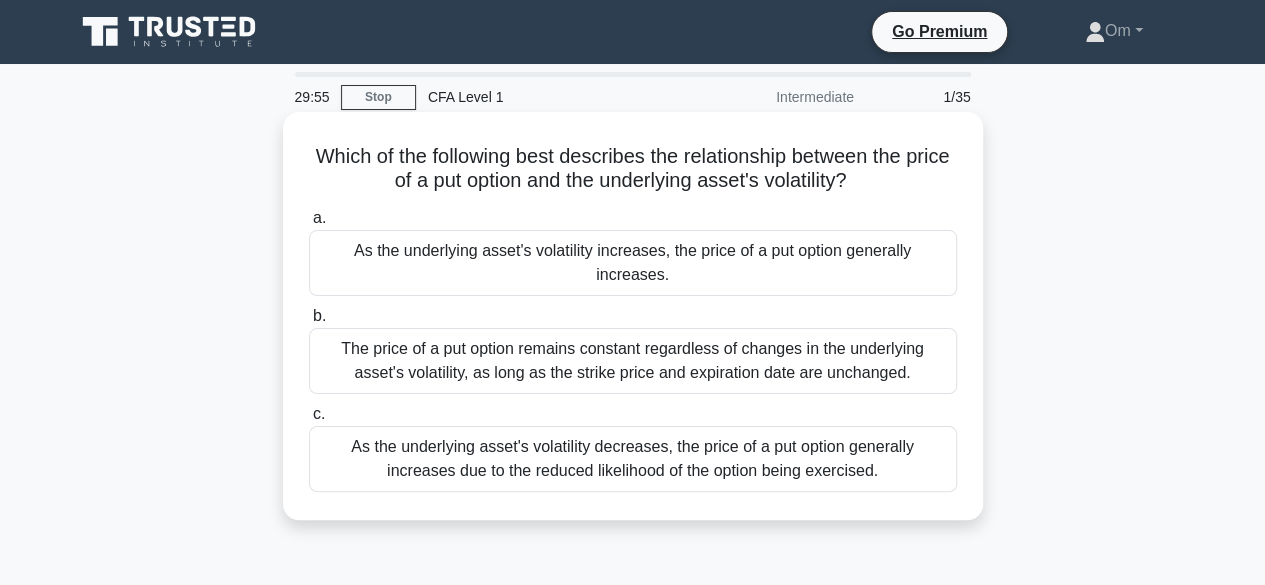 click on "The price of a put option remains constant regardless of changes in the underlying asset's volatility, as long as the strike price and expiration date are unchanged." at bounding box center [633, 361] 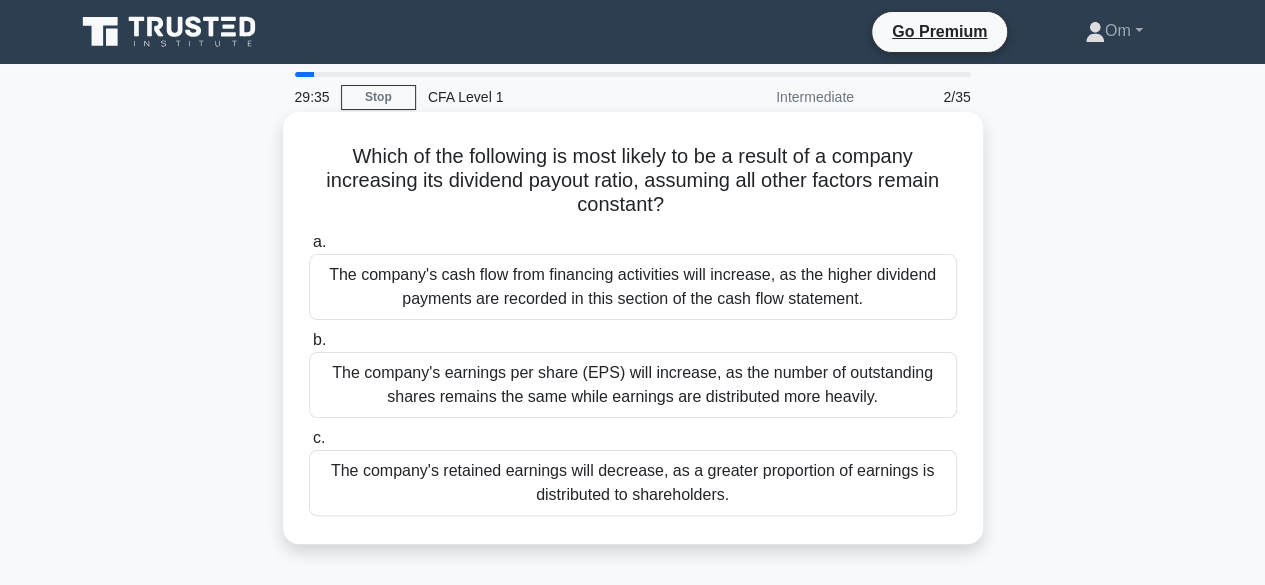 drag, startPoint x: 339, startPoint y: 155, endPoint x: 822, endPoint y: 497, distance: 591.8218 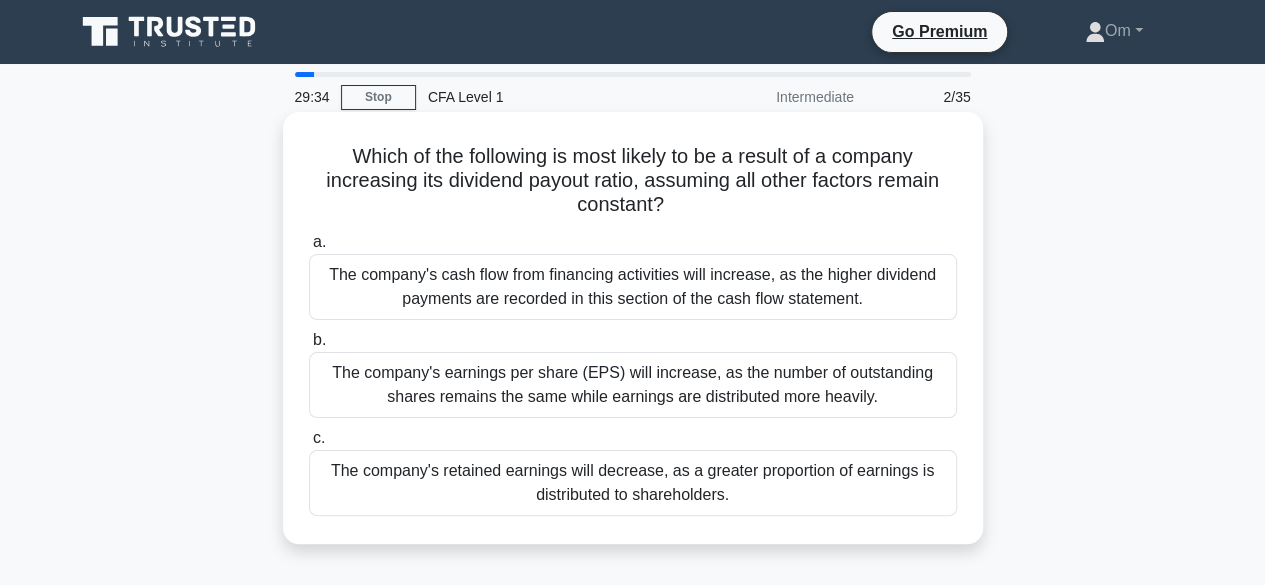copy on "Which of the following is most likely to be a result of a company increasing its dividend payout ratio, assuming all other factors remain constant?
.spinner_0XTQ{transform-origin:center;animation:spinner_y6GP .75s linear infinite}@keyframes spinner_y6GP{100%{transform:rotate(360deg)}}
a.
The company's cash flow from financing activities will increase, as the higher dividend payments are recorded in this section of the cash flow statement.
b.
The company's earnings per share (EPS) will increase, as the number of outstanding shares remains the same while earnings are distributed more heavily.
c.
The company's retained earnings will decrease, as a greater proportion of earnings is distributed to shareholders." 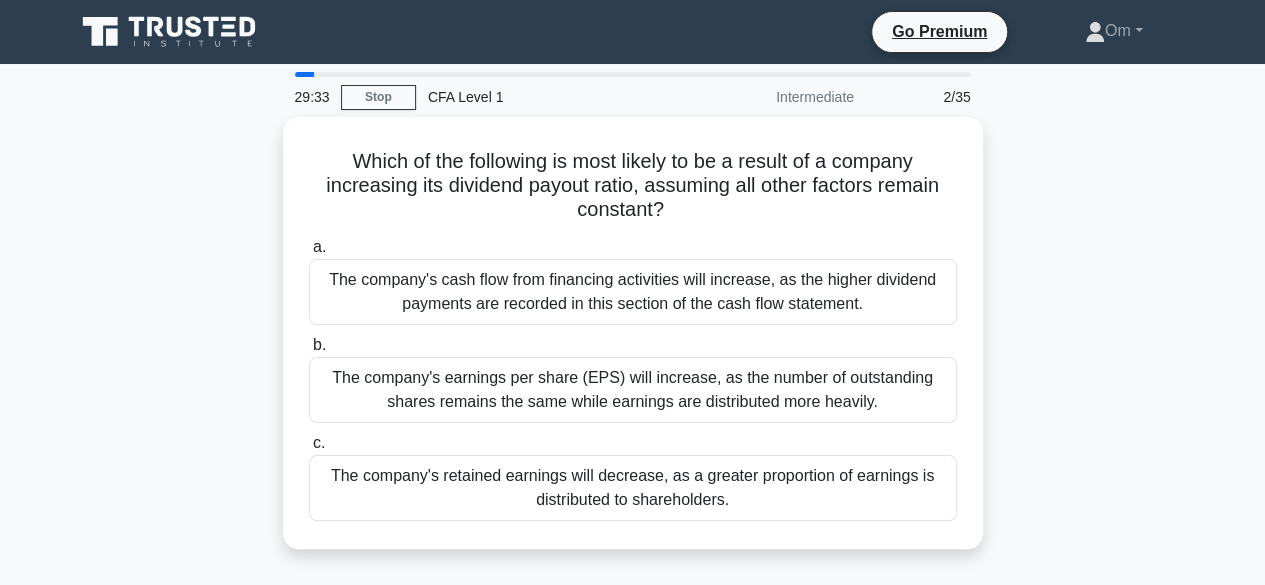 click on "Which of the following is most likely to be a result of a company increasing its dividend payout ratio, assuming all other factors remain constant?
.spinner_0XTQ{transform-origin:center;animation:spinner_y6GP .75s linear infinite}@keyframes spinner_y6GP{100%{transform:rotate(360deg)}}
a.
b.
c." at bounding box center (633, 345) 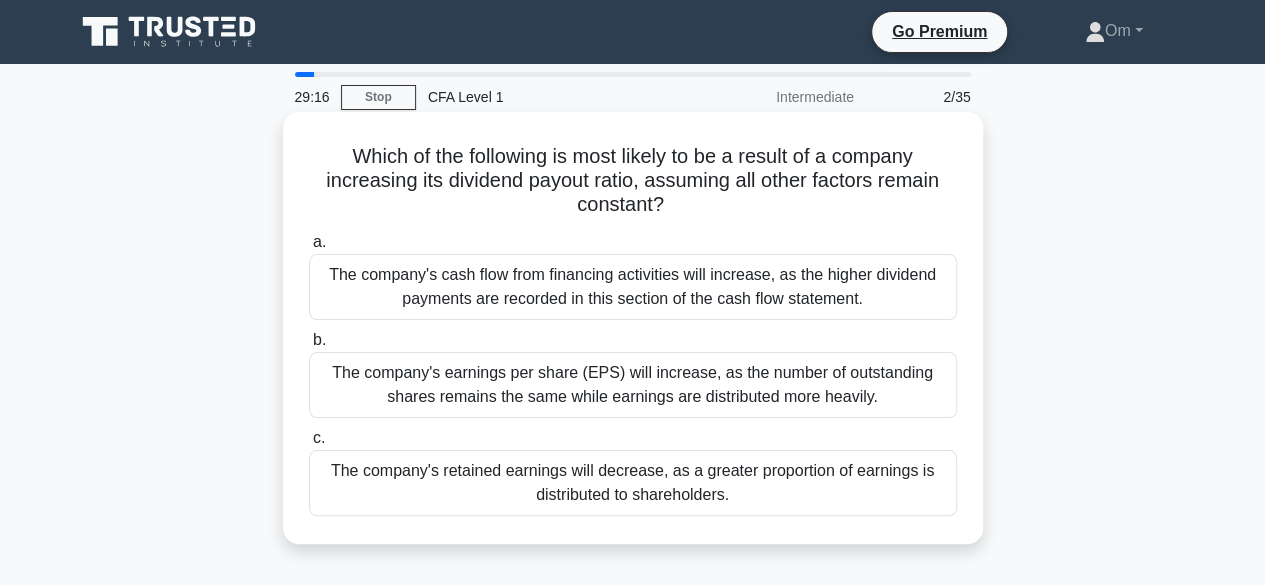 click on "The company's retained earnings will decrease, as a greater proportion of earnings is distributed to shareholders." at bounding box center [633, 483] 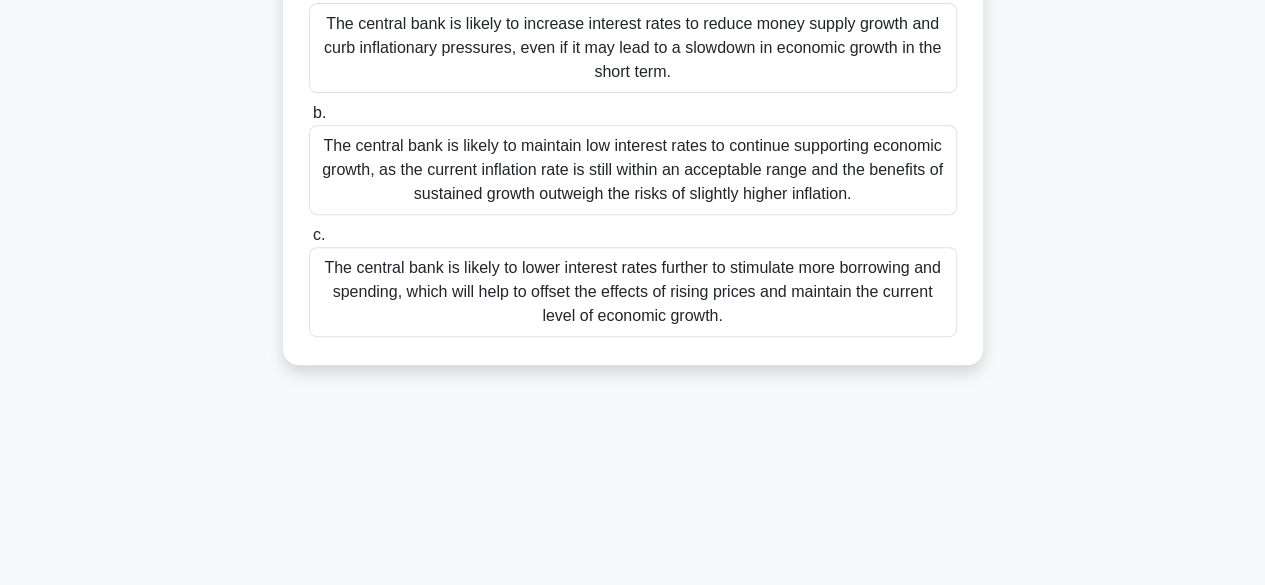 scroll, scrollTop: 495, scrollLeft: 0, axis: vertical 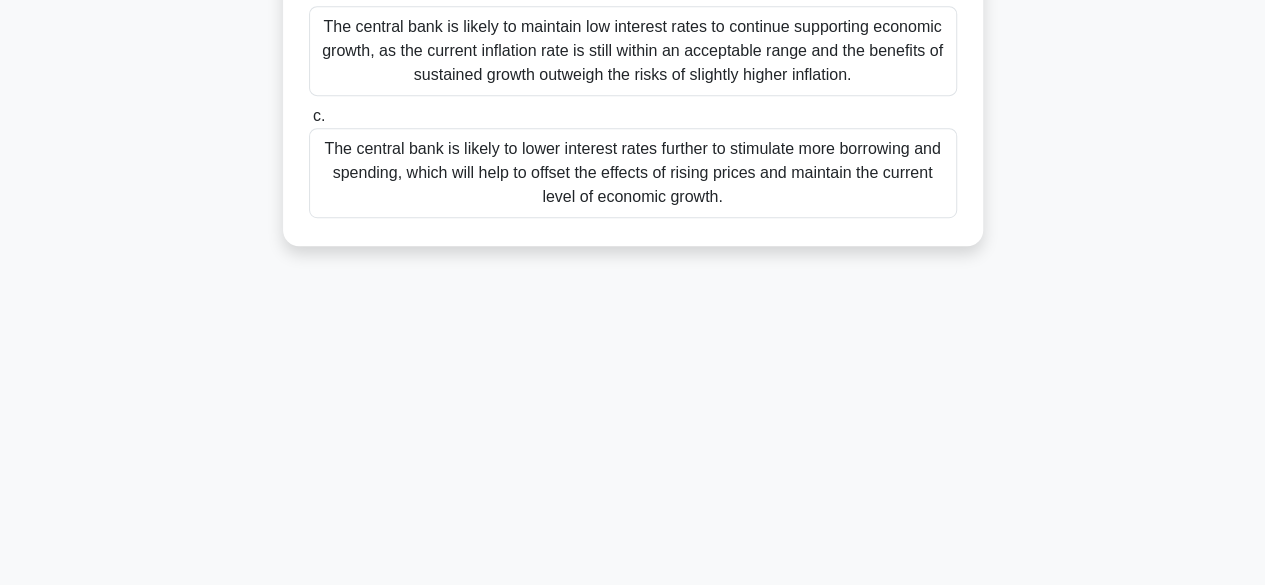 drag, startPoint x: 314, startPoint y: 157, endPoint x: 1024, endPoint y: 632, distance: 854.23944 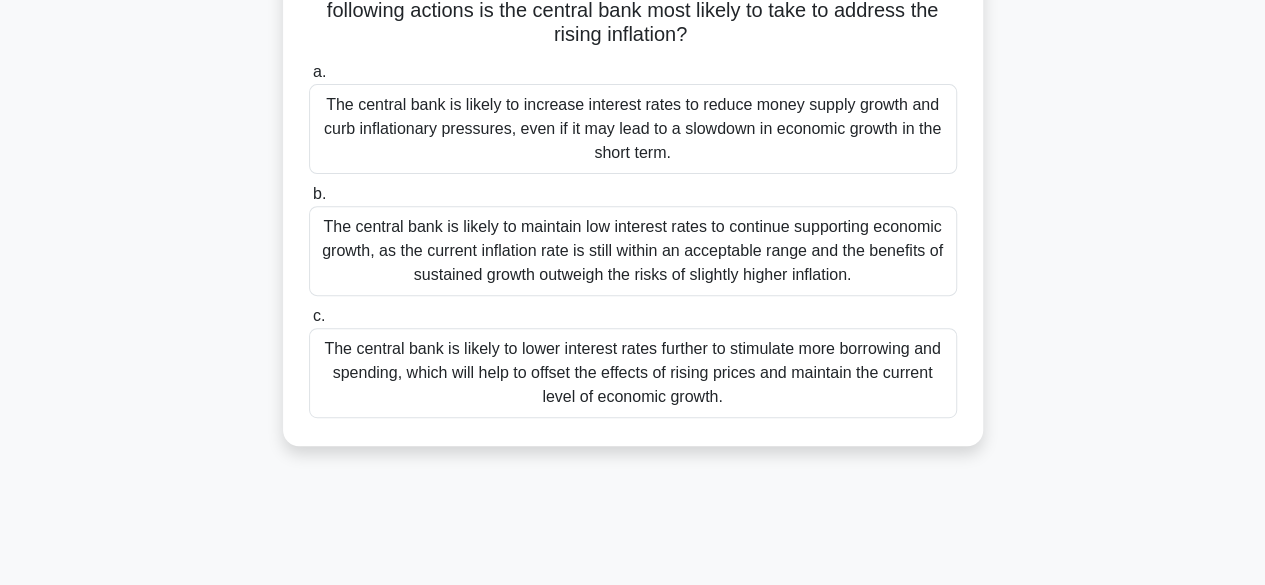 scroll, scrollTop: 289, scrollLeft: 0, axis: vertical 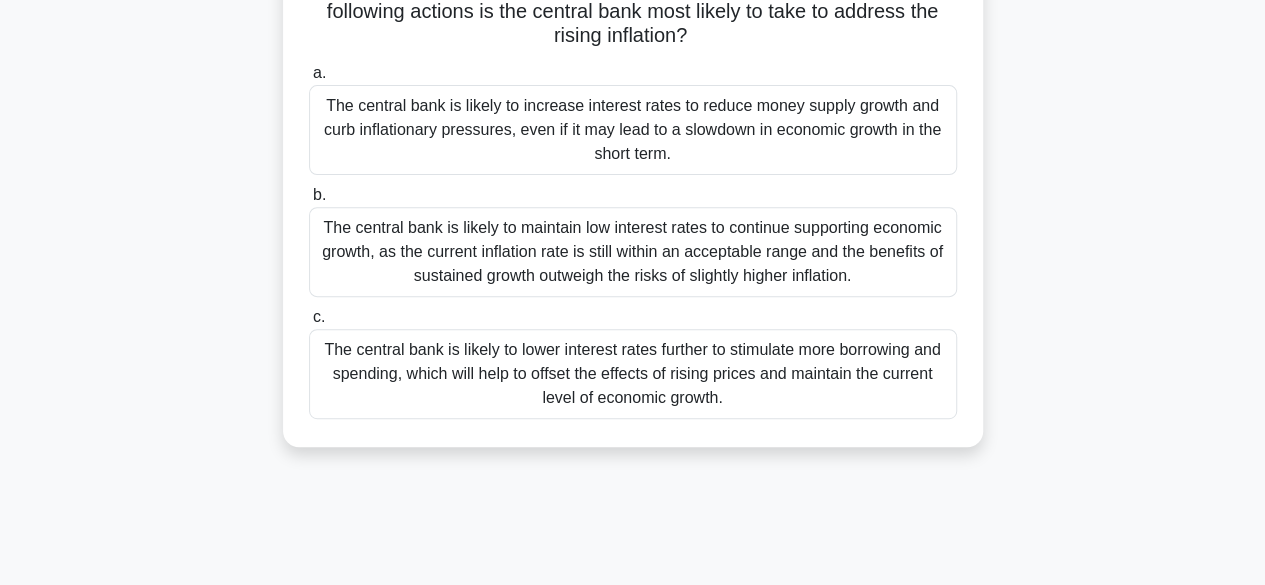 click on "The central bank is likely to increase interest rates to reduce money supply growth and curb inflationary pressures, even if it may lead to a slowdown in economic growth in the short term." at bounding box center (633, 130) 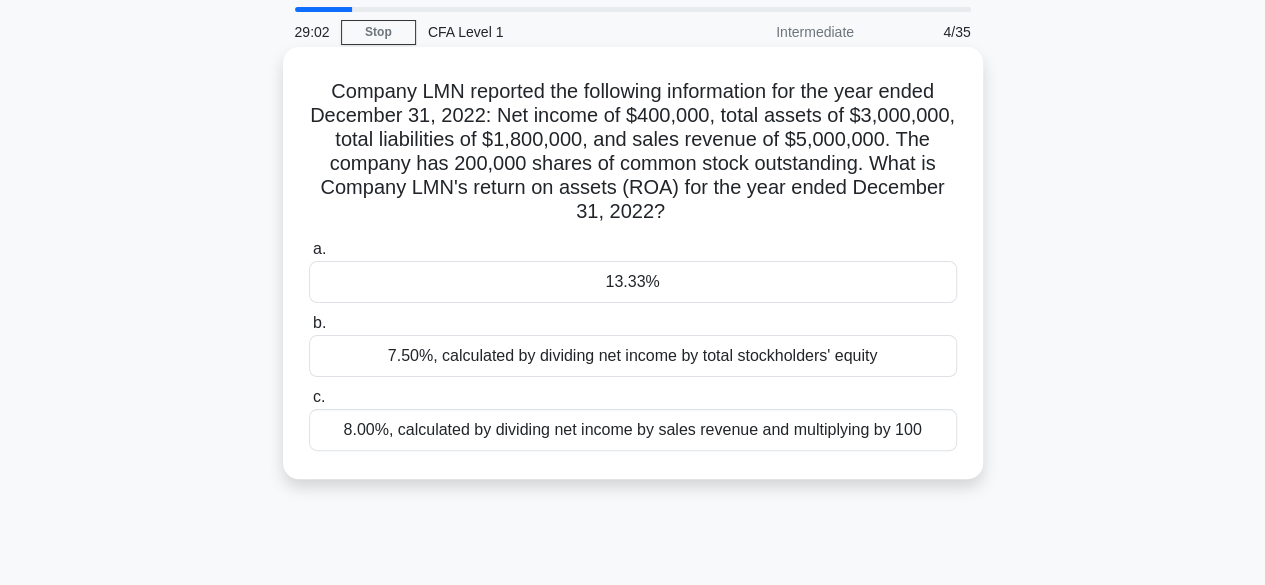 scroll, scrollTop: 0, scrollLeft: 0, axis: both 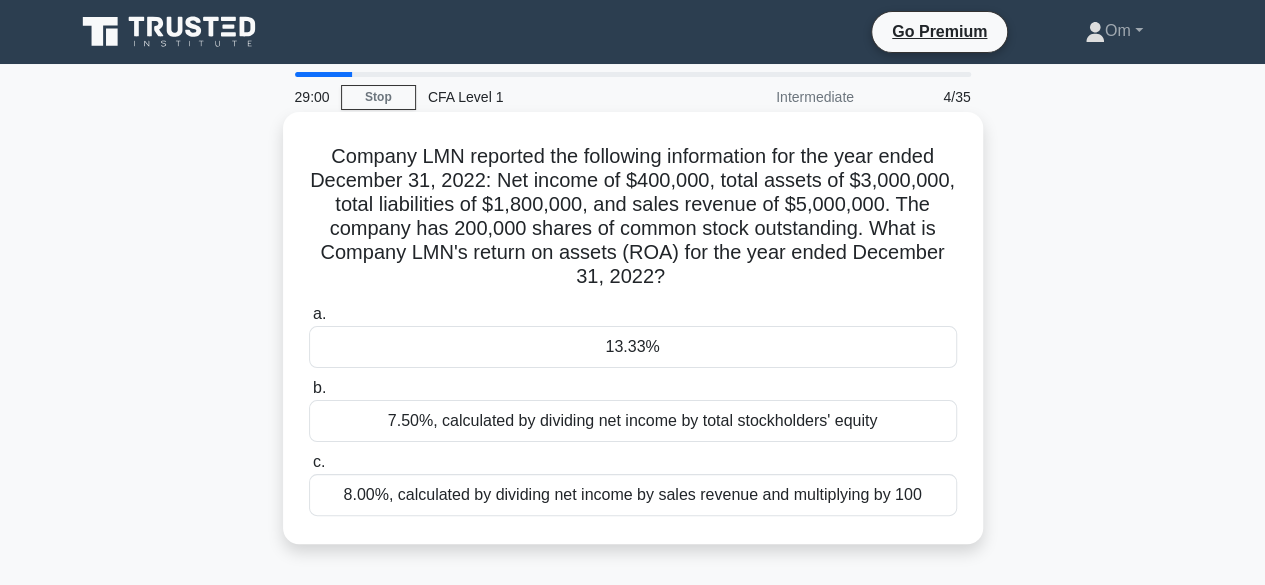 drag, startPoint x: 316, startPoint y: 157, endPoint x: 964, endPoint y: 527, distance: 746.193 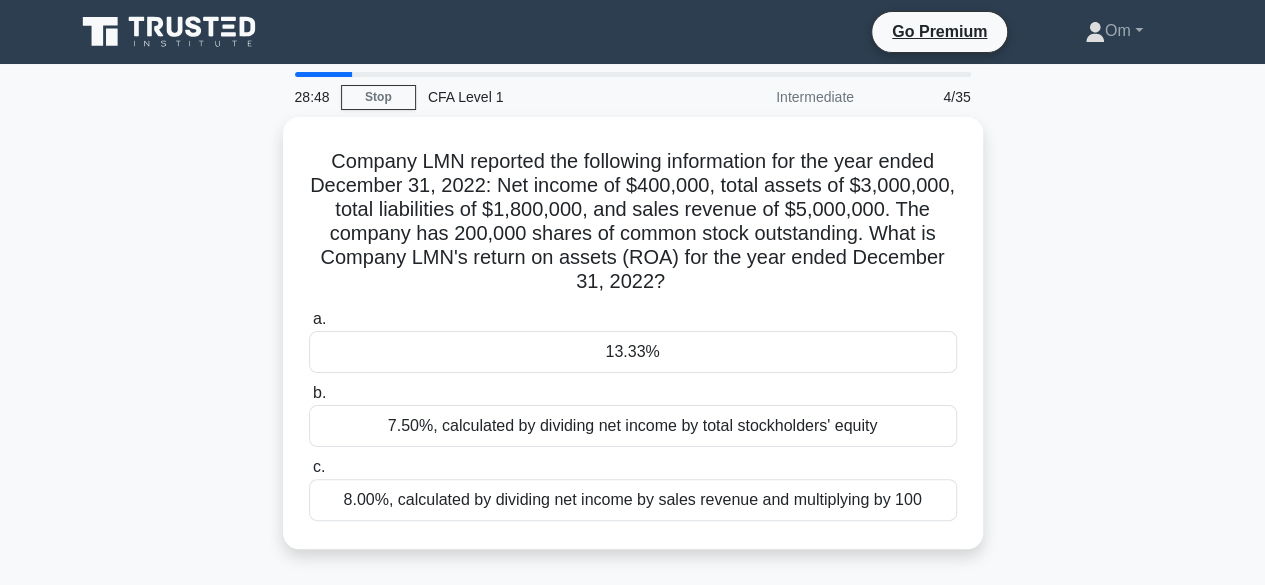 click on "Company LMN reported the following information for the year ended December 31, 2022: Net income of $400,000, total assets of $3,000,000, total liabilities of $1,800,000, and sales revenue of $5,000,000. The company has 200,000 shares of common stock outstanding. What is Company LMN's return on assets (ROA) for the year ended December 31, 2022?
.spinner_0XTQ{transform-origin:center;animation:spinner_y6GP .75s linear infinite}@keyframes spinner_y6GP{100%{transform:rotate(360deg)}}
a.
b. c." at bounding box center (633, 345) 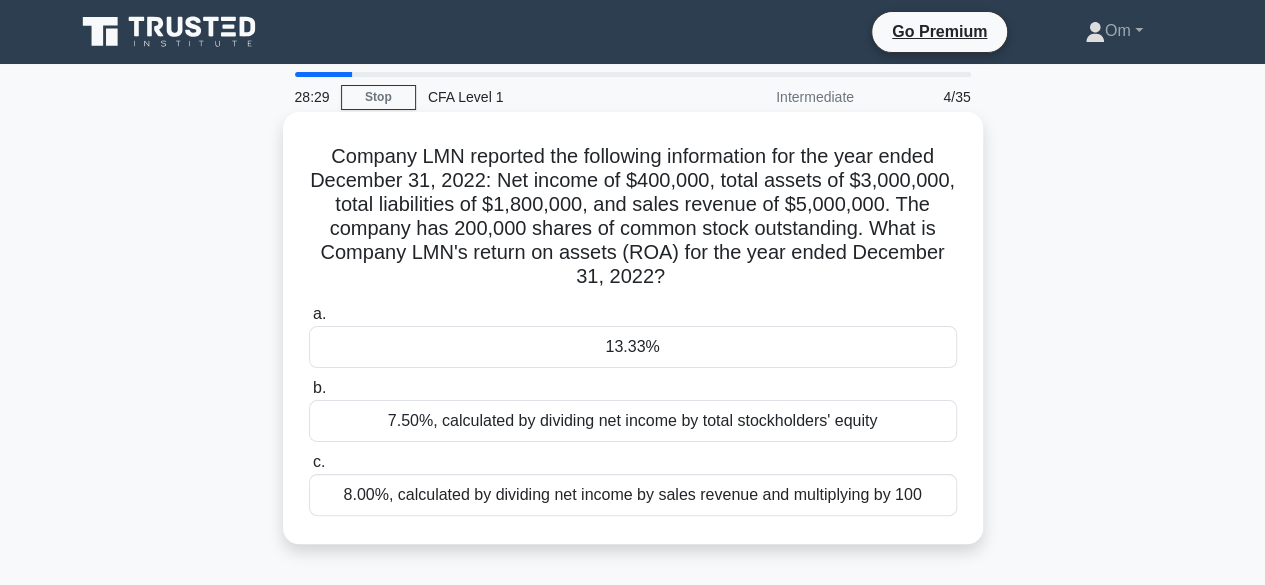 click on "13.33%" at bounding box center (633, 347) 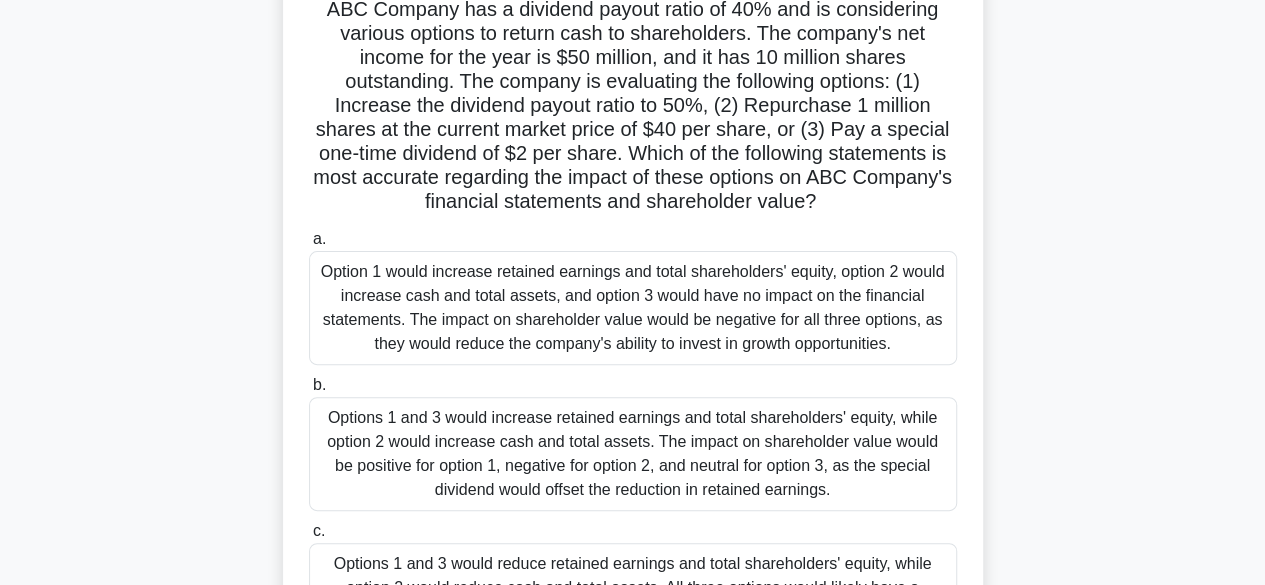 scroll, scrollTop: 495, scrollLeft: 0, axis: vertical 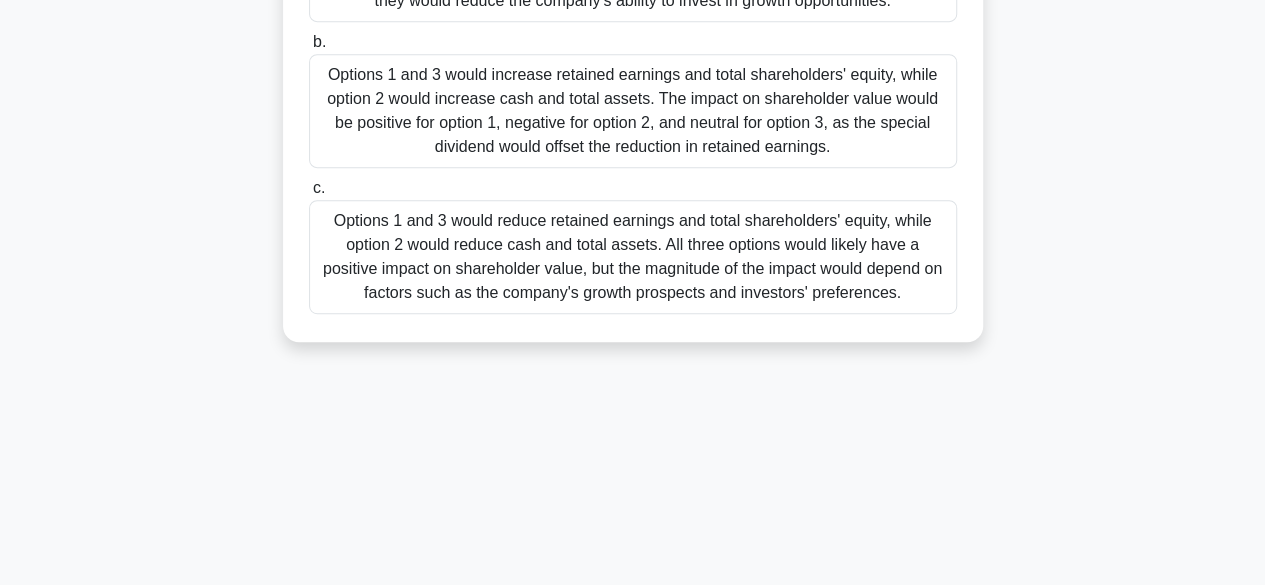 drag, startPoint x: 317, startPoint y: 161, endPoint x: 972, endPoint y: 632, distance: 806.7627 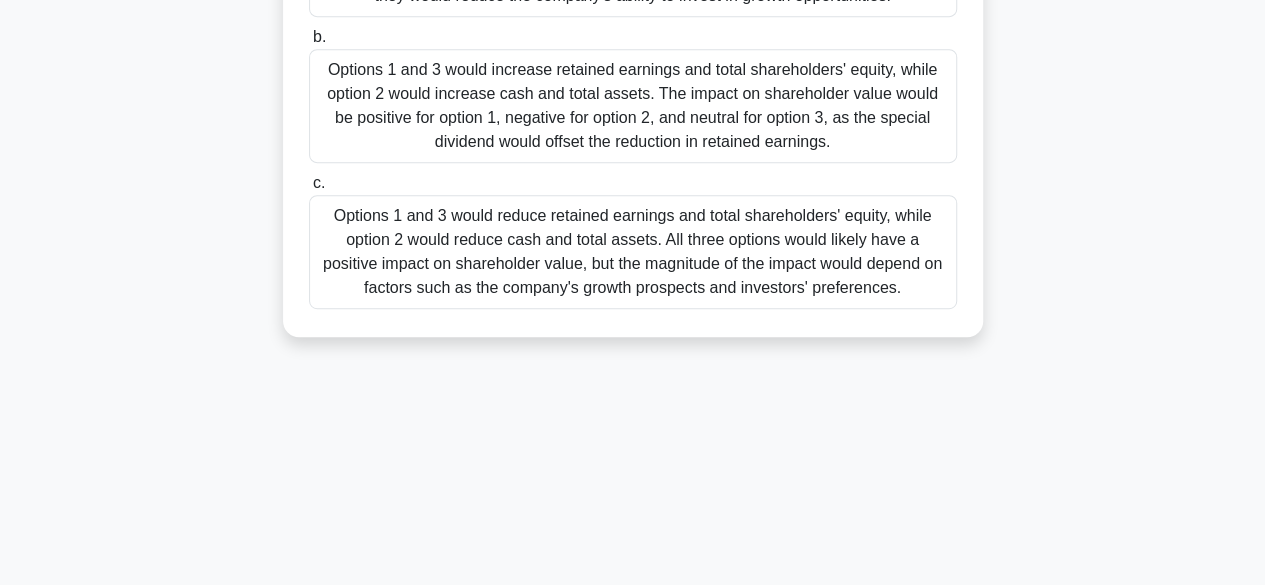 click on "Options 1 and 3 would reduce retained earnings and total shareholders' equity, while option 2 would reduce cash and total assets. All three options would likely have a positive impact on shareholder value, but the magnitude of the impact would depend on factors such as the company's growth prospects and investors' preferences." at bounding box center (633, 252) 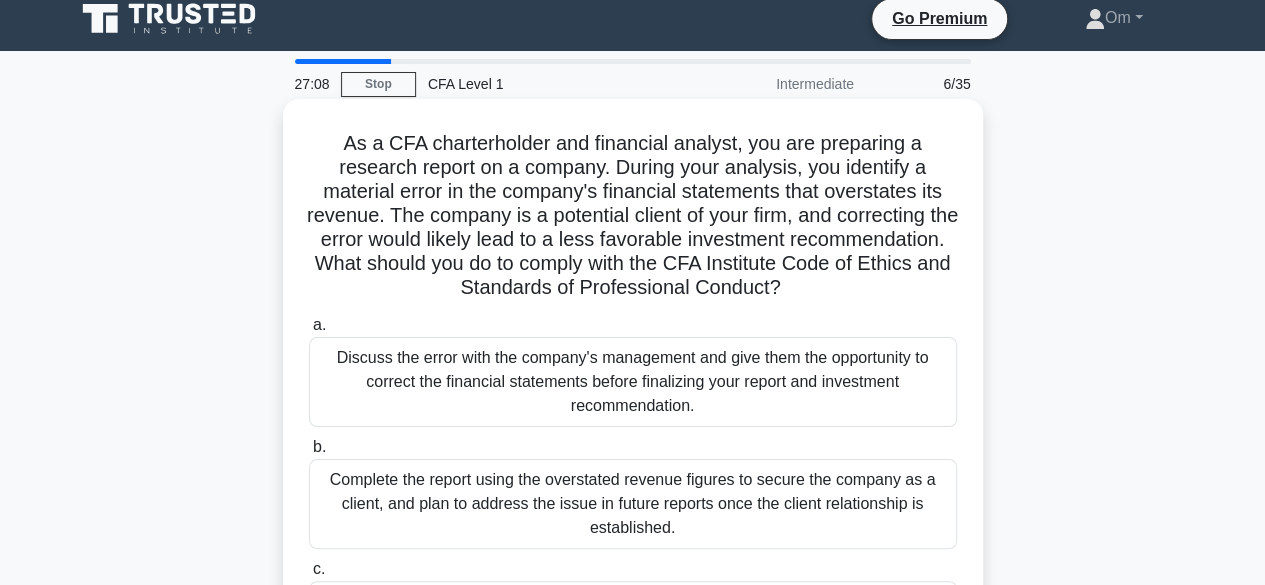 scroll, scrollTop: 19, scrollLeft: 0, axis: vertical 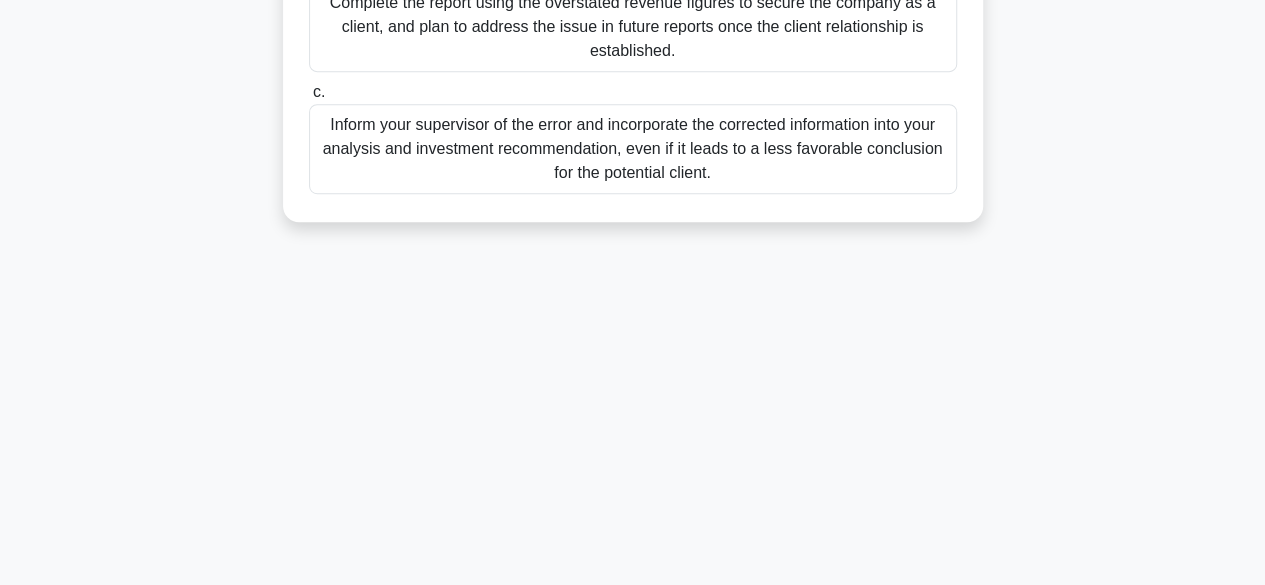 drag, startPoint x: 336, startPoint y: 134, endPoint x: 893, endPoint y: 621, distance: 739.877 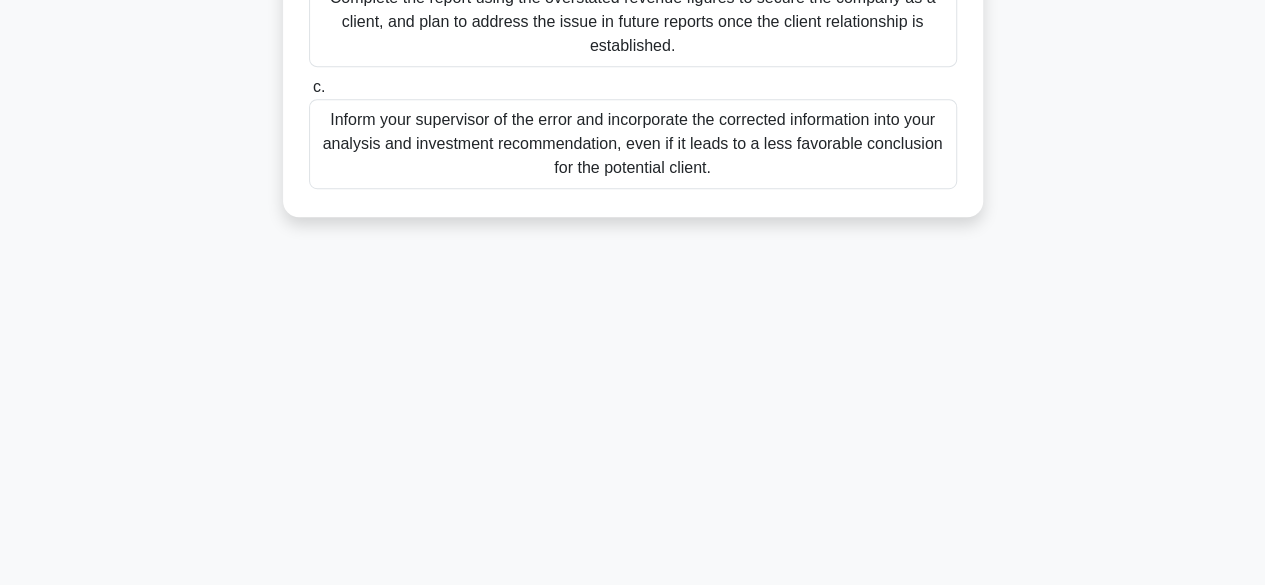 click on "Inform your supervisor of the error and incorporate the corrected information into your analysis and investment recommendation, even if it leads to a less favorable conclusion for the potential client." at bounding box center (633, 144) 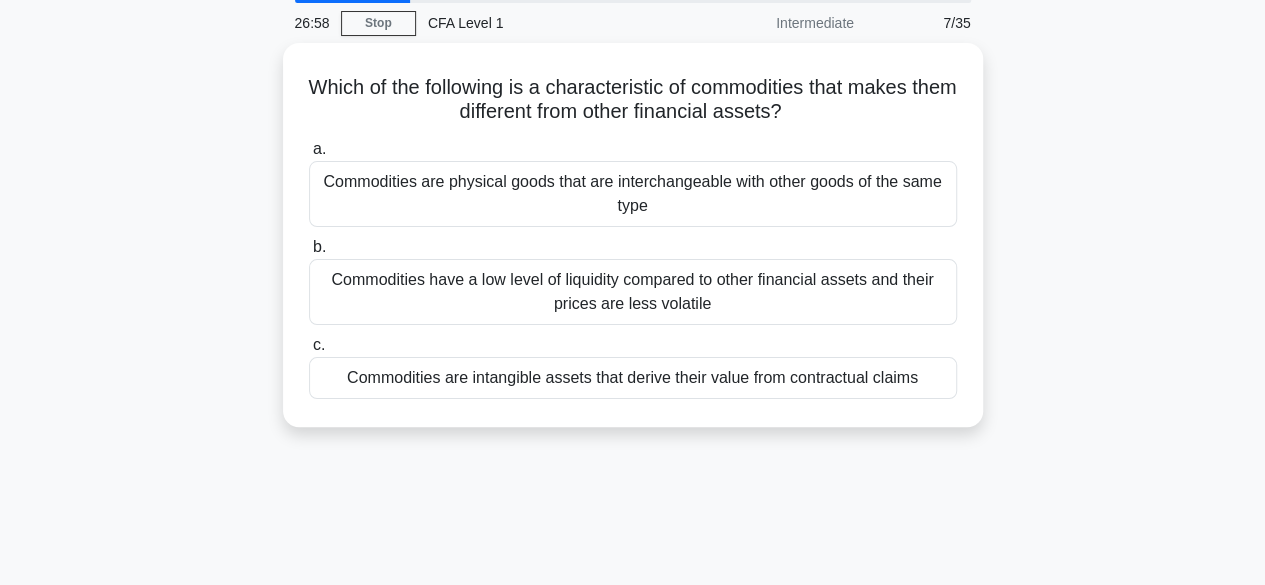 scroll, scrollTop: 0, scrollLeft: 0, axis: both 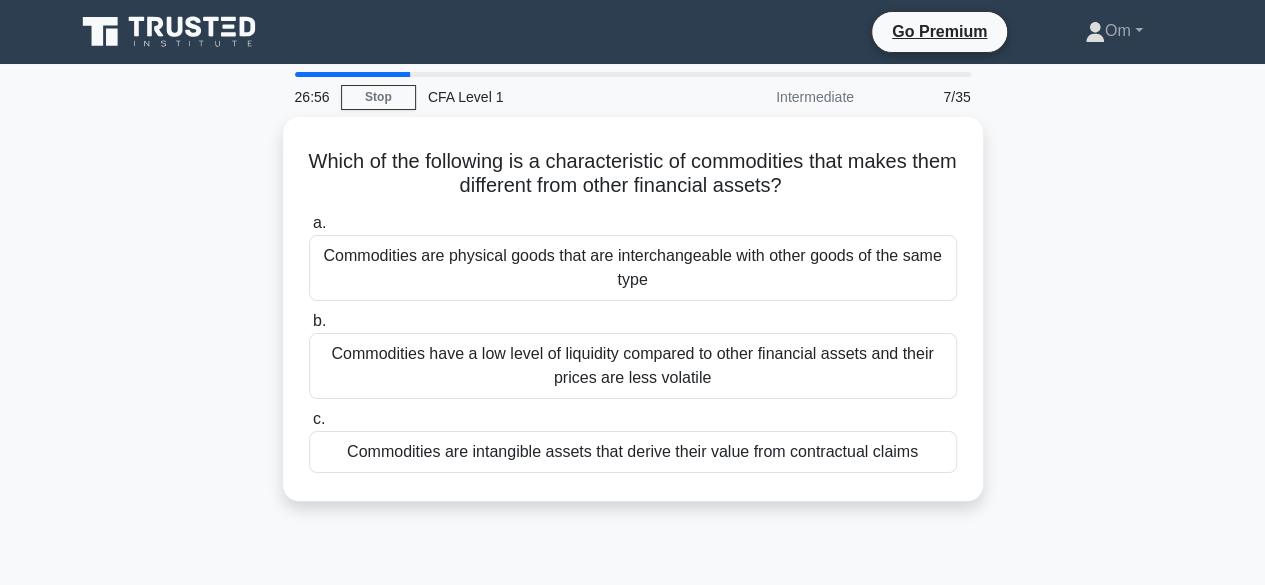 drag, startPoint x: 320, startPoint y: 156, endPoint x: 988, endPoint y: 493, distance: 748.1932 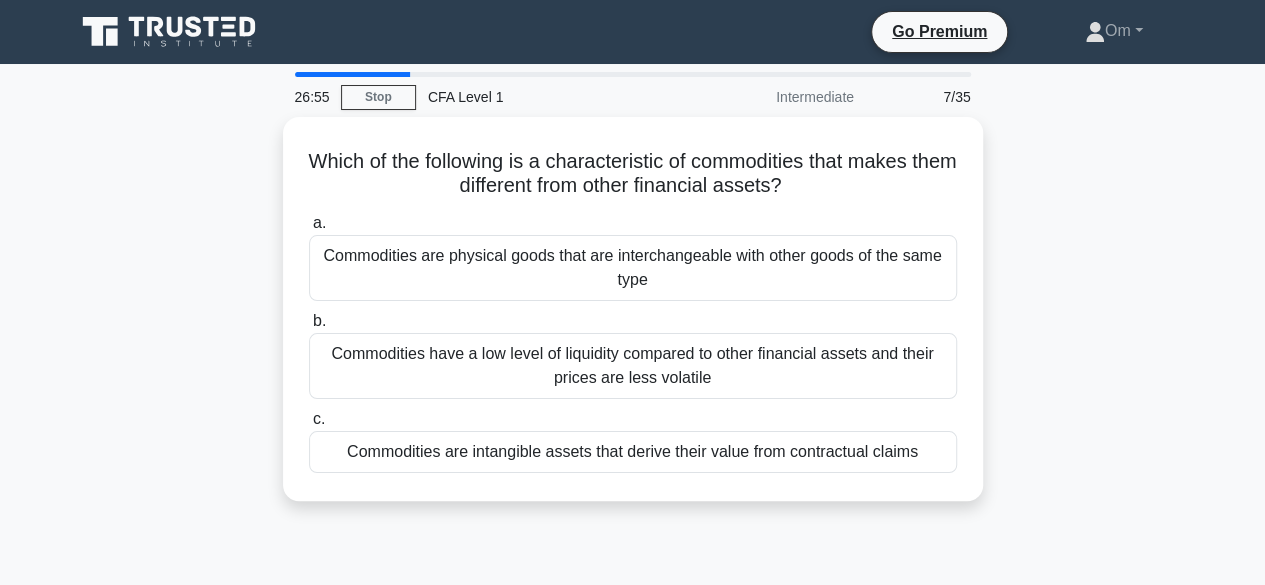 copy on "Which of the following is a characteristic of commodities that makes them different from other financial assets?
.spinner_0XTQ{transform-origin:center;animation:spinner_y6GP .75s linear infinite}@keyframes spinner_y6GP{100%{transform:rotate(360deg)}}
a.
Commodities are physical goods that are interchangeable with other goods of the same type
b.
Commodities have a low level of liquidity compared to other financial assets and their prices are less volatile
c.
Commodities are intangible assets that derive their value from contractual claims" 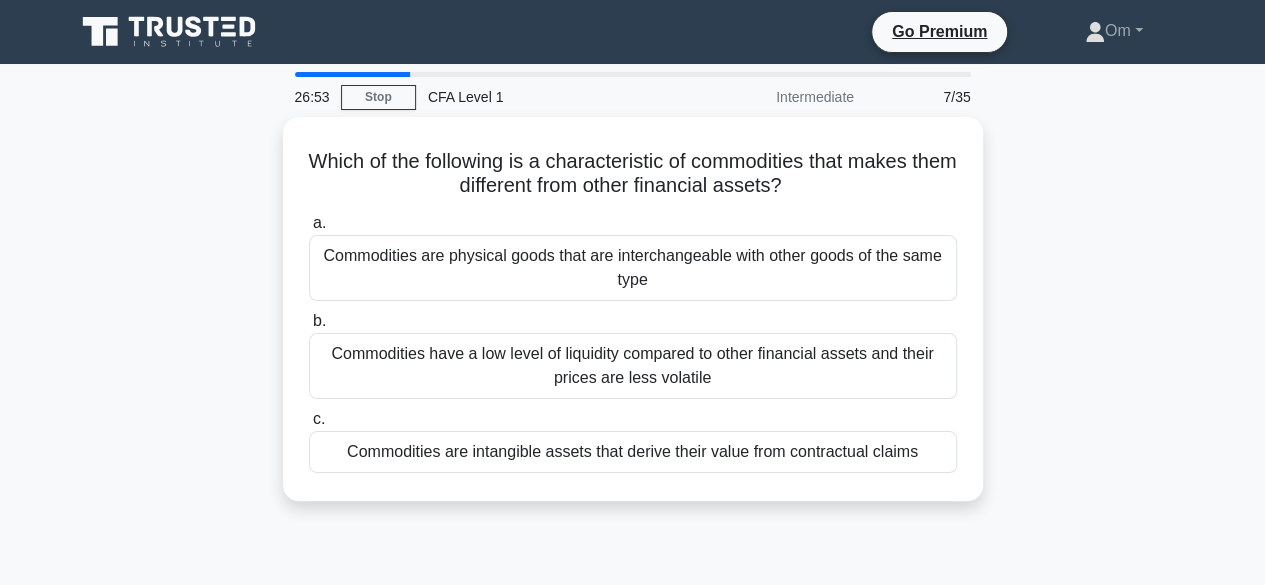 click on "Which of the following is a characteristic of commodities that makes them different from other financial assets?
.spinner_0XTQ{transform-origin:center;animation:spinner_y6GP .75s linear infinite}@keyframes spinner_y6GP{100%{transform:rotate(360deg)}}
a.
Commodities are physical goods that are interchangeable with other goods of the same type" at bounding box center [633, 321] 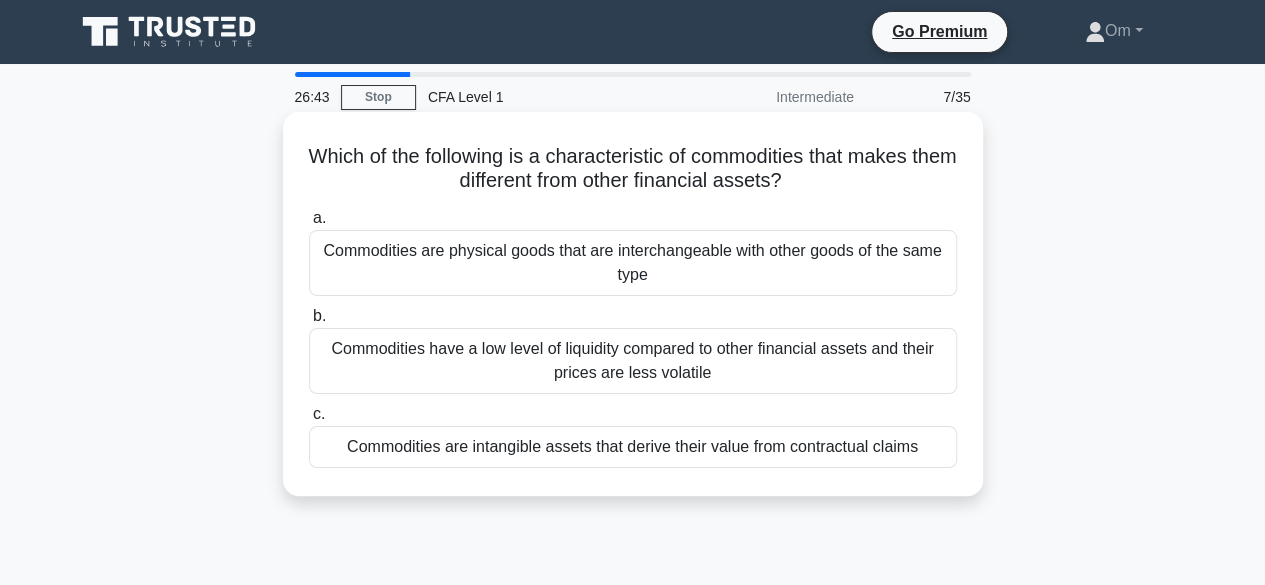 click on "a.
Commodities are physical goods that are interchangeable with other goods of the same type
b.
c." at bounding box center (633, 337) 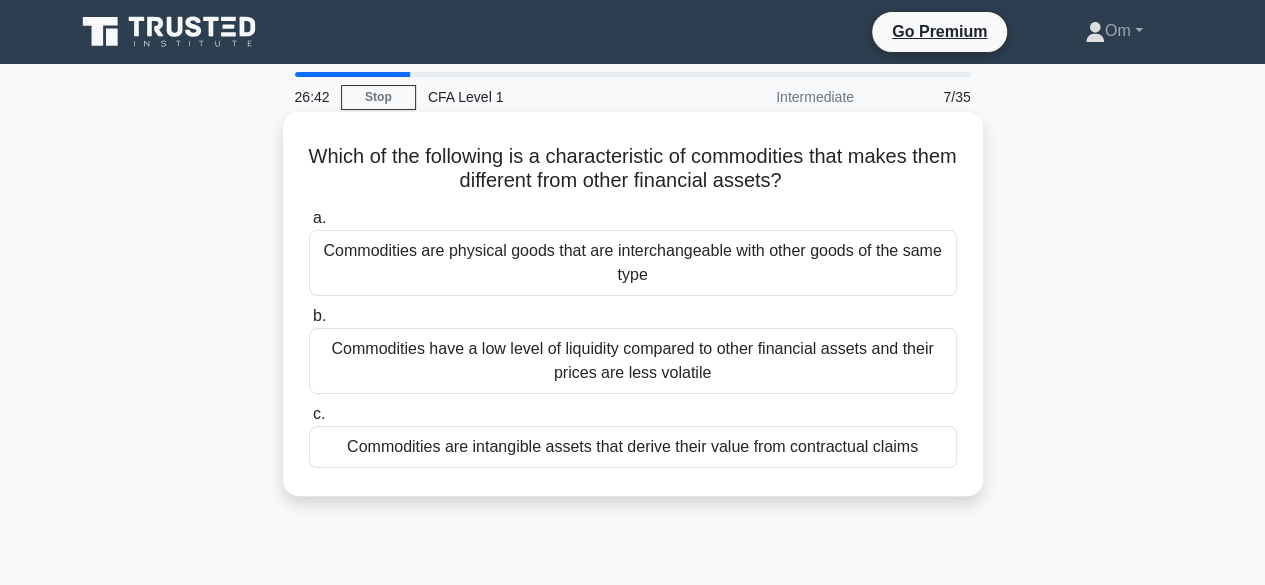 click on "Commodities are physical goods that are interchangeable with other goods of the same type" at bounding box center (633, 263) 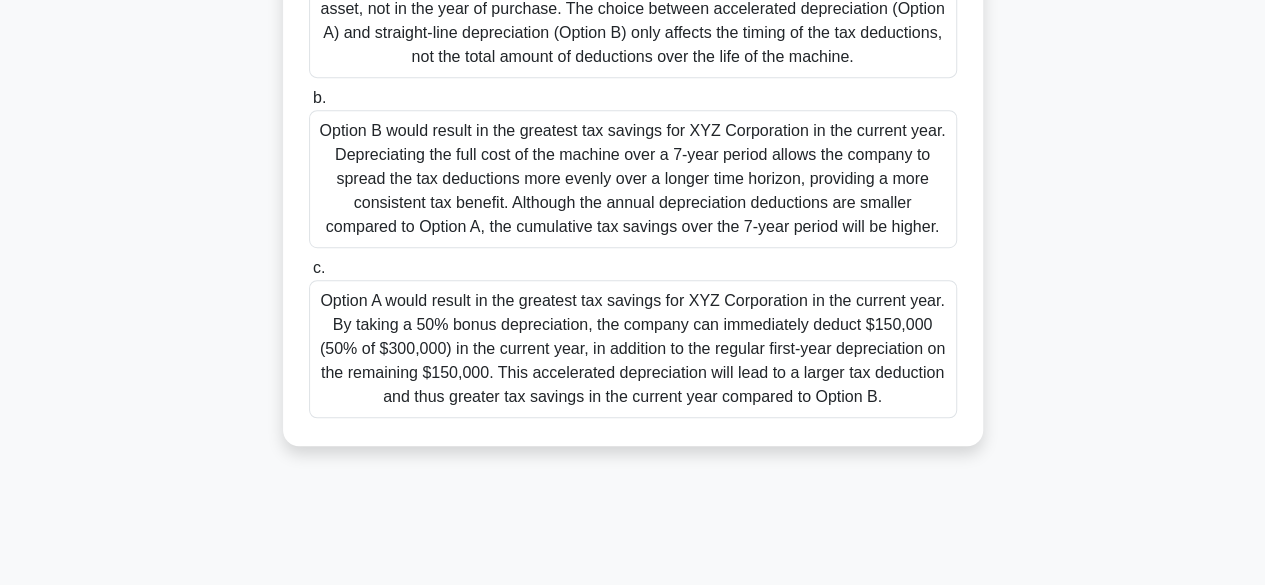 scroll, scrollTop: 495, scrollLeft: 0, axis: vertical 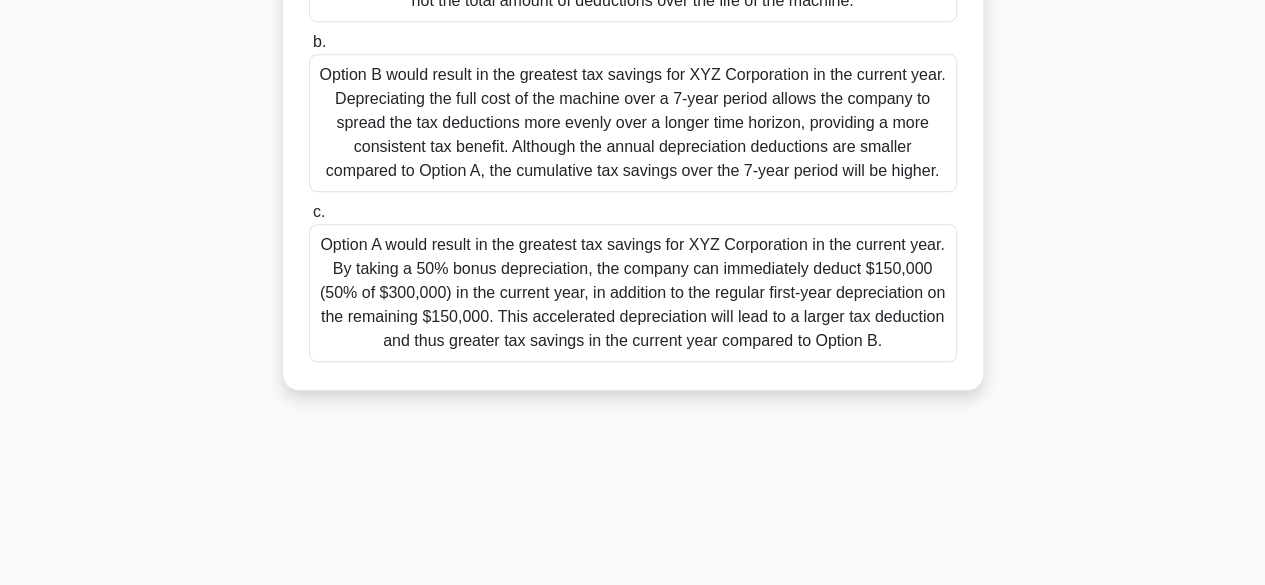 drag, startPoint x: 320, startPoint y: 152, endPoint x: 907, endPoint y: 632, distance: 758.2671 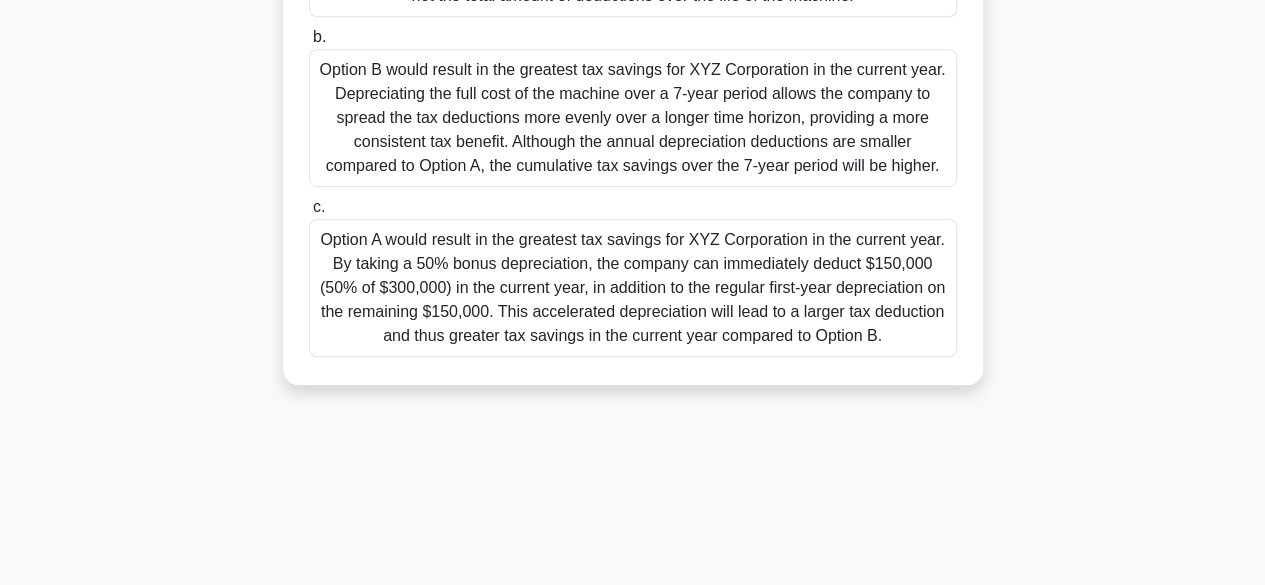 click on "Option A would result in the greatest tax savings for XYZ Corporation in the current year. By taking a 50% bonus depreciation, the company can immediately deduct $150,000 (50% of $300,000) in the current year, in addition to the regular first-year depreciation on the remaining $150,000. This accelerated depreciation will lead to a larger tax deduction and thus greater tax savings in the current year compared to Option B." at bounding box center (633, 288) 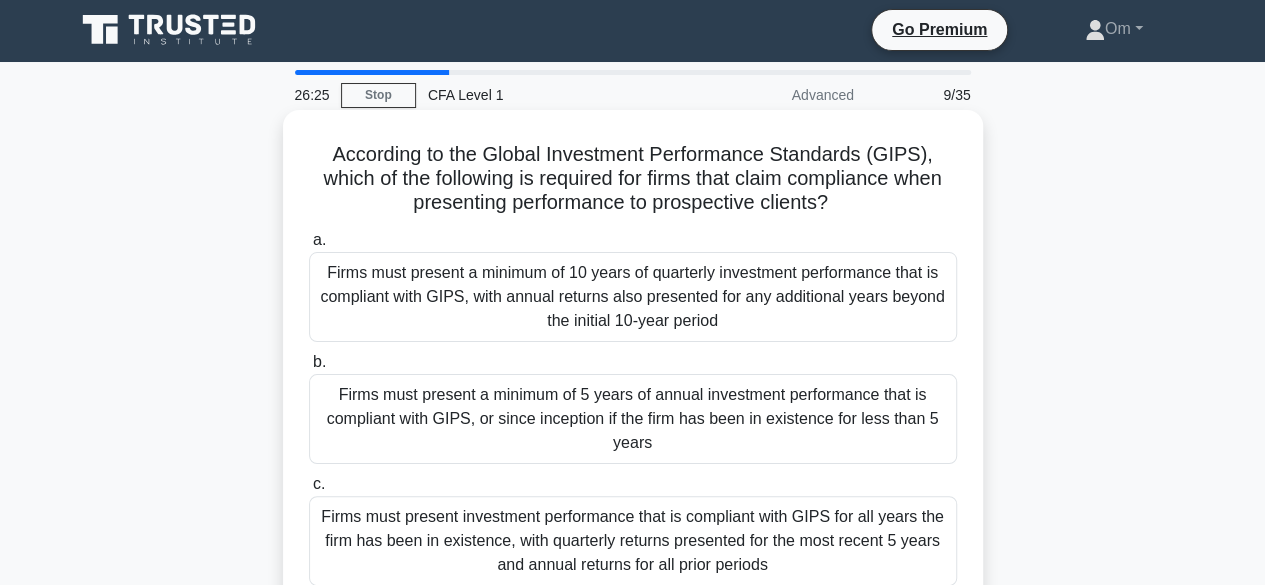 scroll, scrollTop: 0, scrollLeft: 0, axis: both 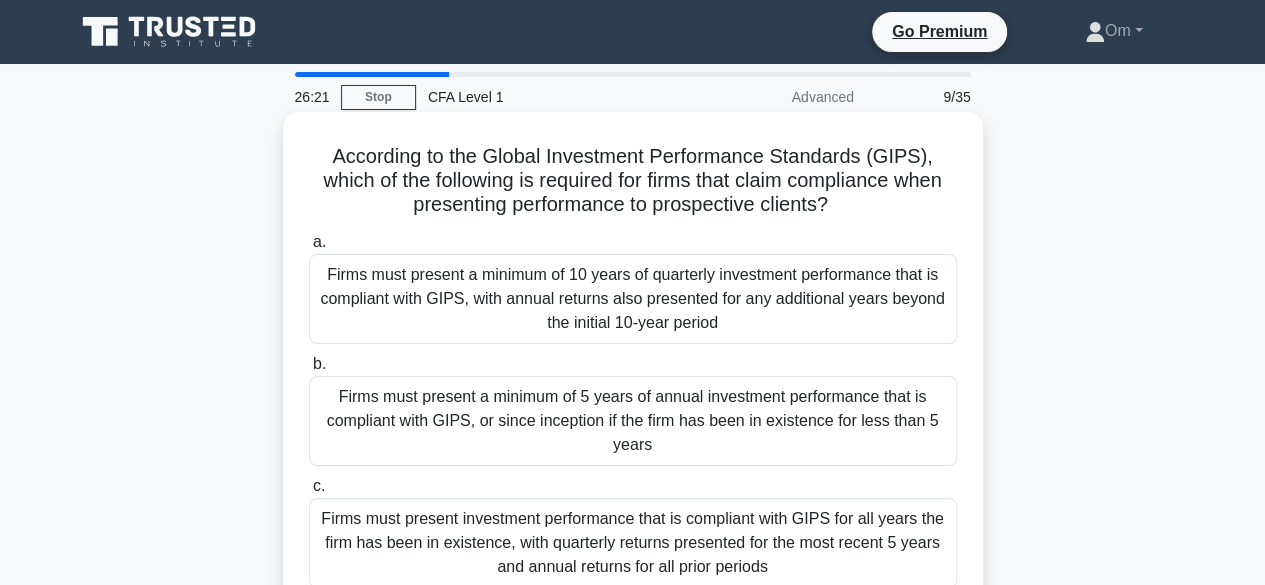 drag, startPoint x: 332, startPoint y: 151, endPoint x: 854, endPoint y: 573, distance: 671.24365 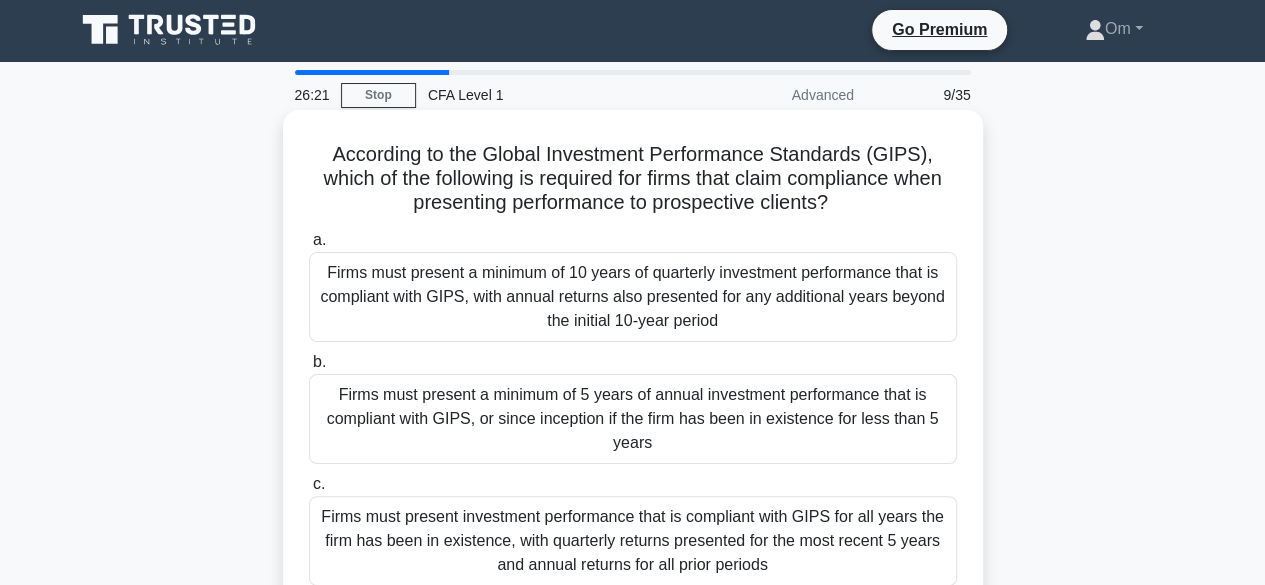 copy on "According to the Global Investment Performance Standards (GIPS), which of the following is required for firms that claim compliance when presenting performance to prospective clients?
.spinner_0XTQ{transform-origin:center;animation:spinner_y6GP .75s linear infinite}@keyframes spinner_y6GP{100%{transform:rotate(360deg)}}
a.
Firms must present a minimum of 10 years of quarterly investment performance that is compliant with GIPS, with annual returns also presented for any additional years beyond the initial 10-year period
b.
Firms must present a minimum of 5 years of annual investment performance that is compliant with GIPS, or since inception if the firm has been in existence for less than 5 years
c.
Firms must present investment performance that is compliant with GIPS for all..." 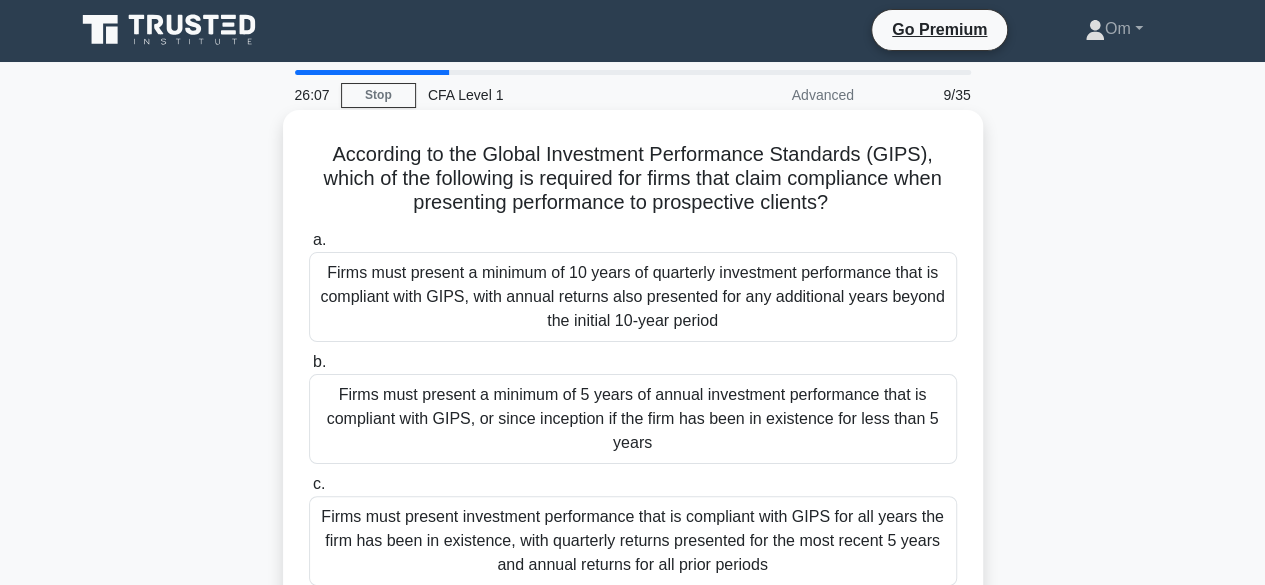 click on "Firms must present a minimum of 5 years of annual investment performance that is compliant with GIPS, or since inception if the firm has been in existence for less than 5 years" at bounding box center [633, 419] 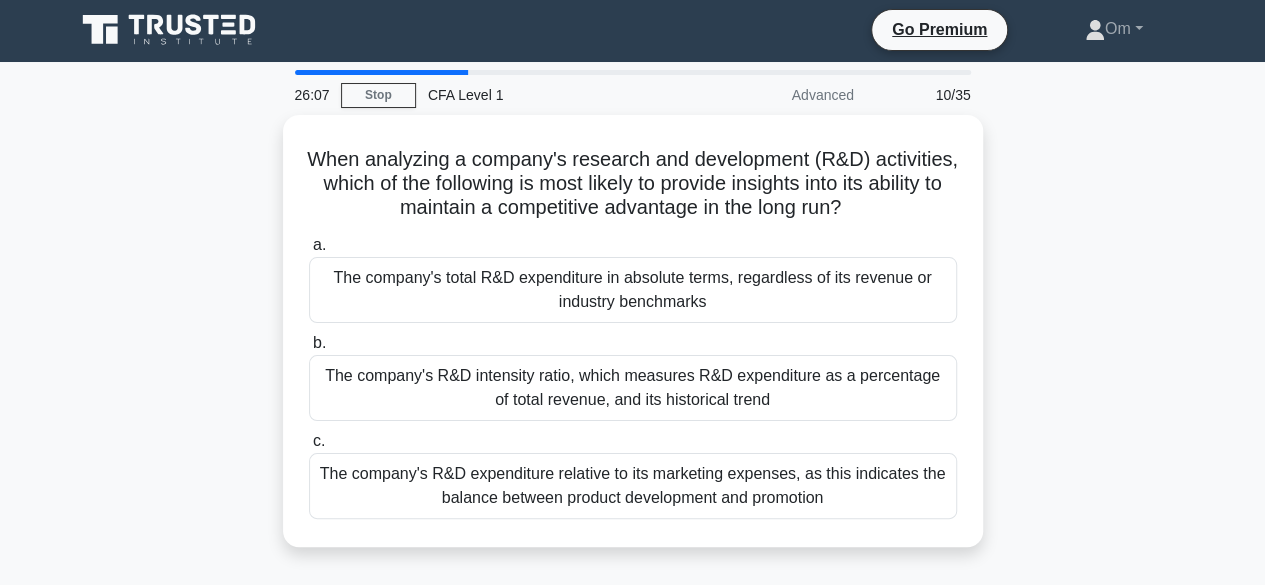 scroll, scrollTop: 0, scrollLeft: 0, axis: both 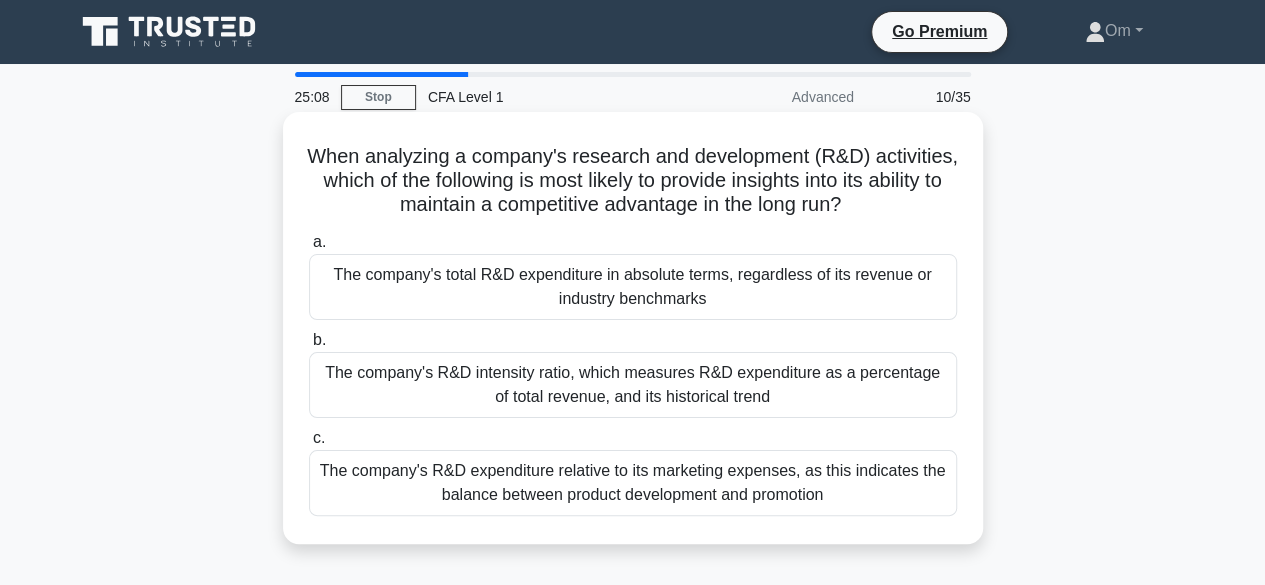 drag, startPoint x: 344, startPoint y: 161, endPoint x: 924, endPoint y: 486, distance: 664.8496 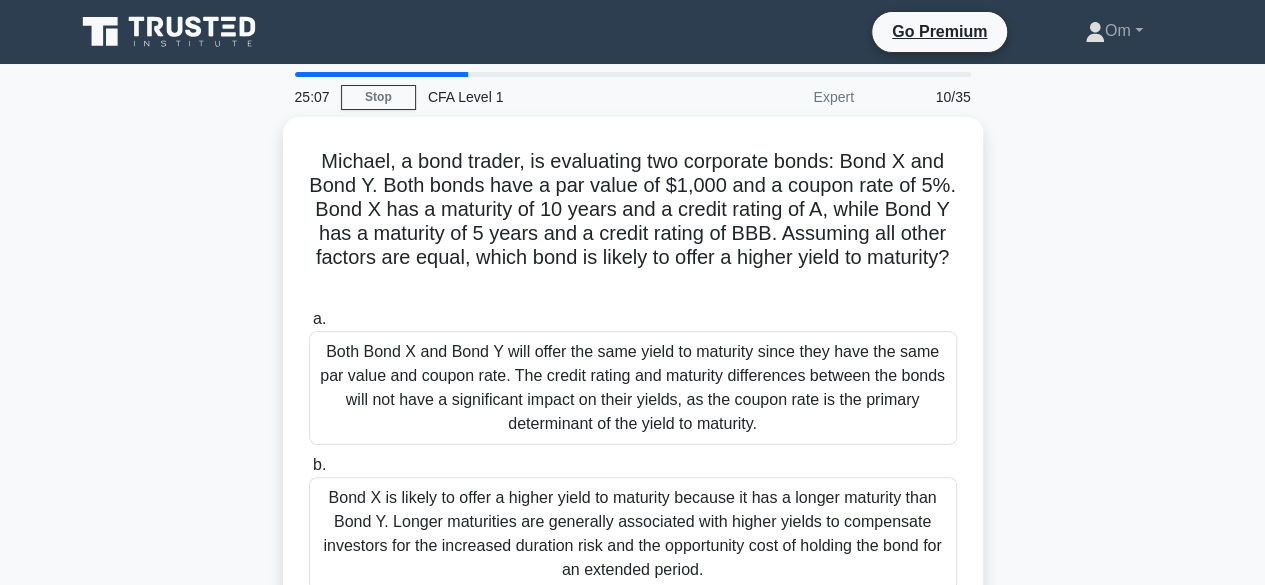 copy on "When analyzing a company's research and development (R&D) activities, which of the following is most likely to provide insights into its ability to maintain a competitive advantage in the long run?
.spinner_0XTQ{transform-origin:center;animation:spinner_y6GP .75s linear infinite}@keyframes spinner_y6GP{100%{transform:rotate(360deg)}}
a.
The company's total R&D expenditure in absolute terms, regardless of its revenue or industry benchmarks
b.
The company's R&D intensity ratio, which measures R&D expenditure as a percentage of total revenue, and its historical trend
c.
The company's R&D expenditure relative to its marketing expenses, as this indicates the balance between product development and promotion" 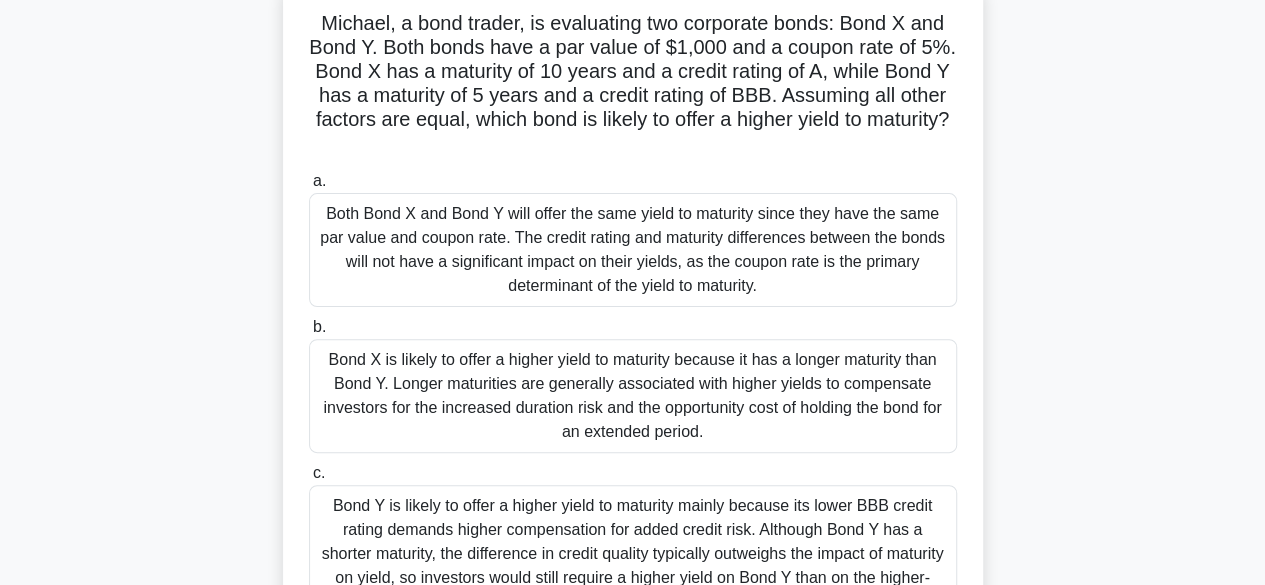 scroll, scrollTop: 495, scrollLeft: 0, axis: vertical 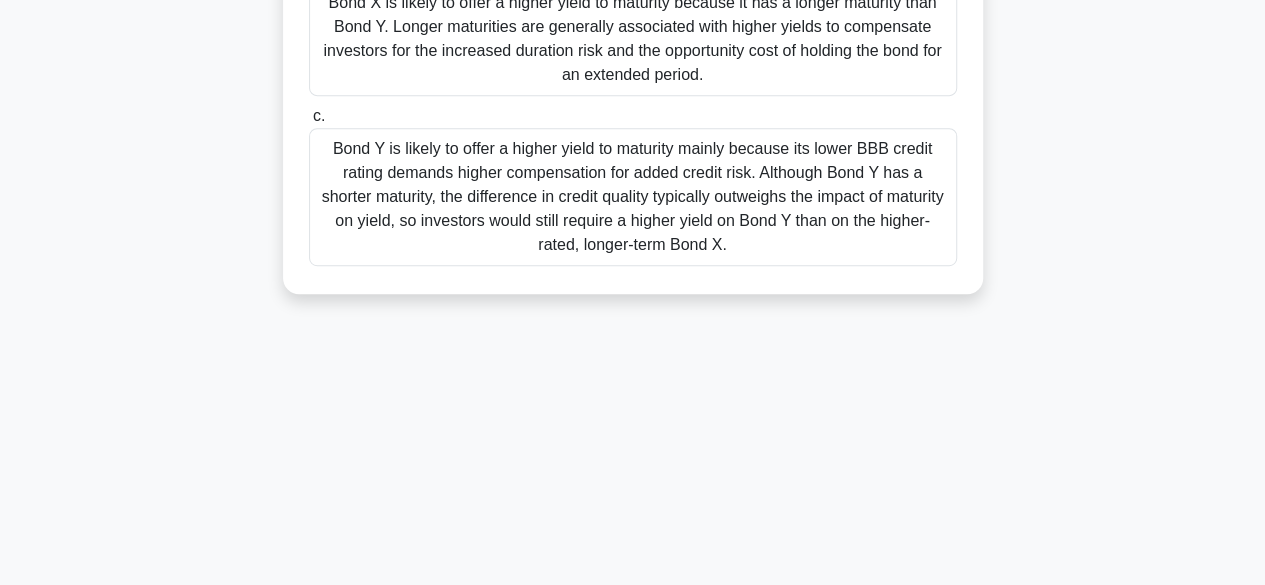 drag, startPoint x: 311, startPoint y: 157, endPoint x: 941, endPoint y: 632, distance: 789.00256 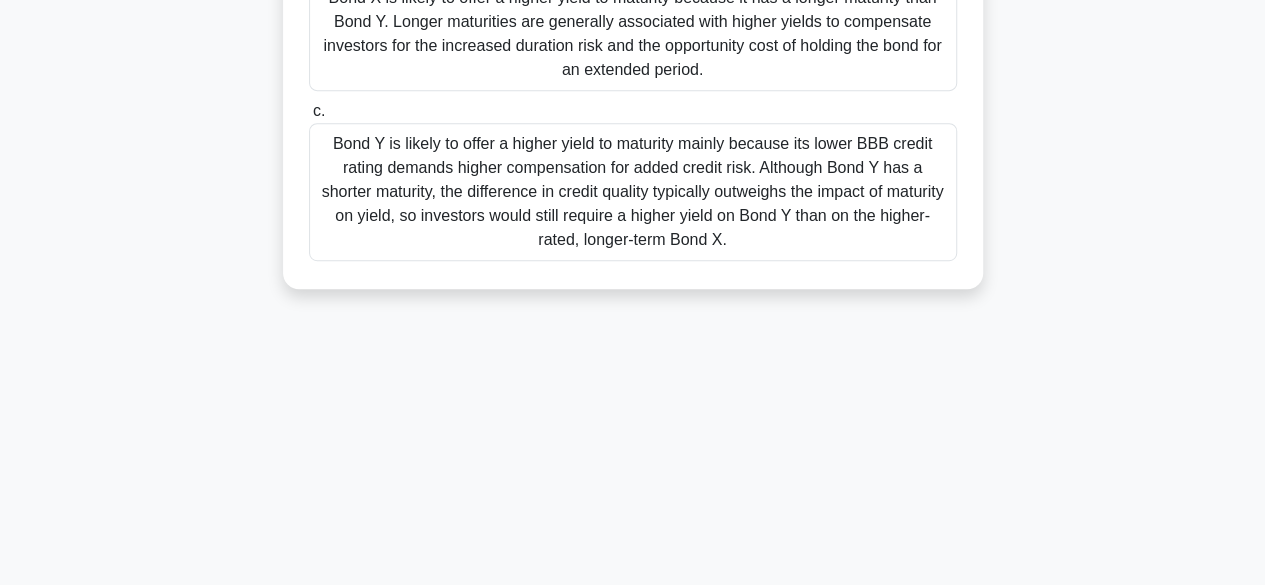 click on "[FIRST], a bond trader, is evaluating two corporate bonds: Bond X and Bond Y. Both bonds have a par value of $1,000 and a coupon rate of 5%. Bond X has a maturity of 10 years and a credit rating of A, while Bond Y has a maturity of 5 years and a credit rating of BBB. Assuming all other factors are equal, which bond is likely to offer a higher yield to maturity?
.spinner_0XTQ{transform-origin:center;animation:spinner_y6GP .75s linear infinite}@keyframes spinner_y6GP{100%{transform:rotate(360deg)}}
a.
b. c." at bounding box center (633, -47) 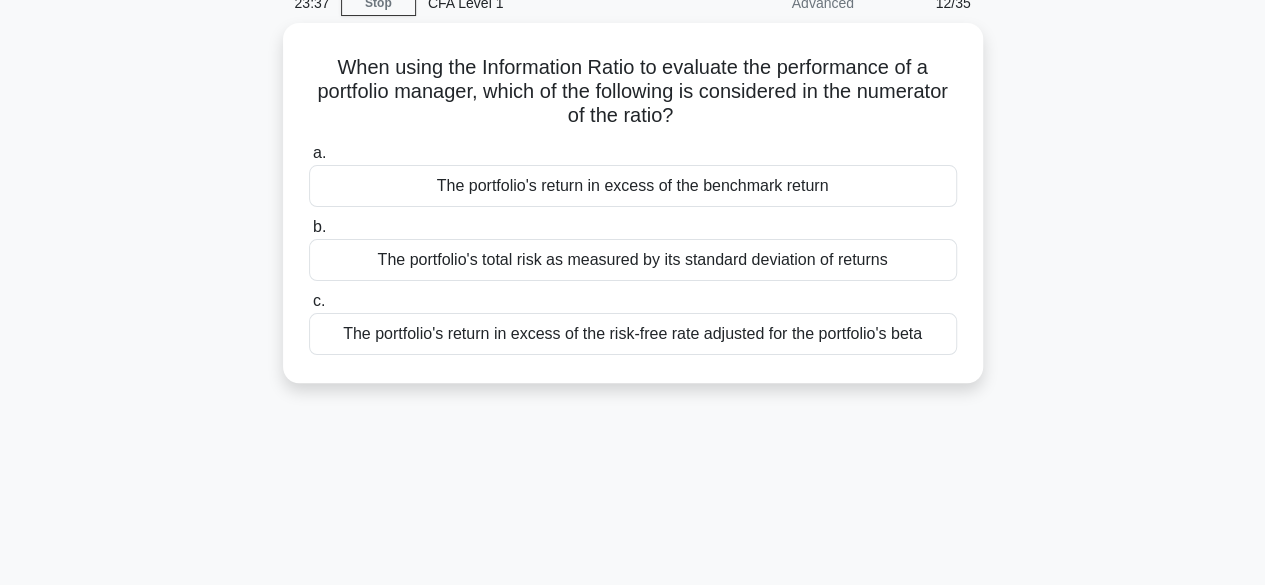 scroll, scrollTop: 0, scrollLeft: 0, axis: both 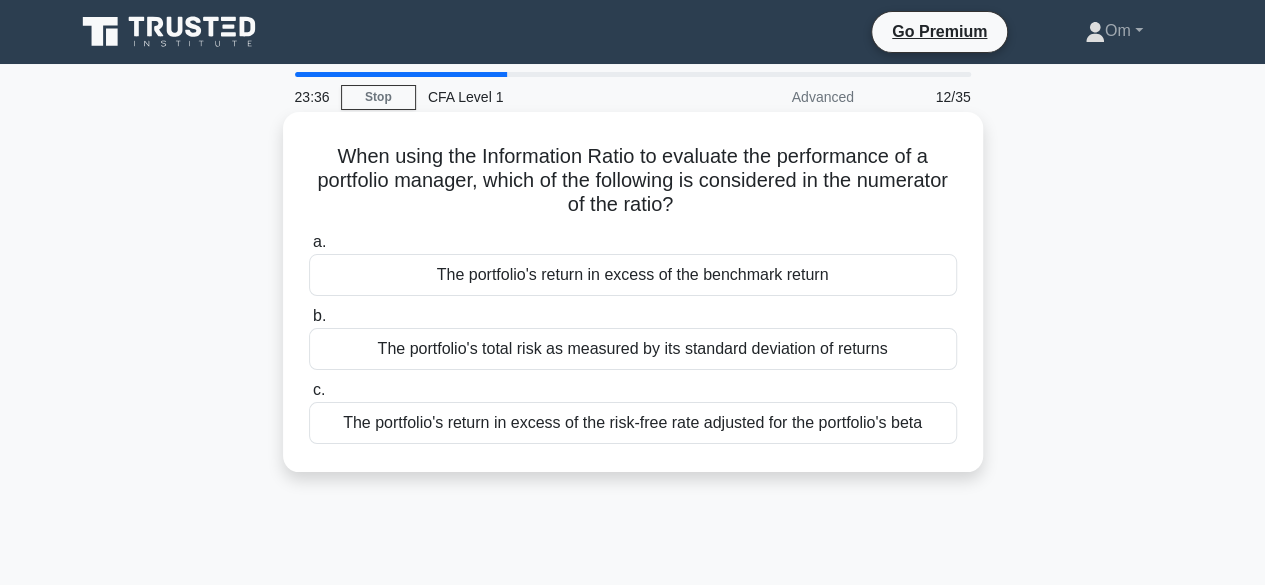 click on "The portfolio's total risk as measured by its standard deviation of returns" at bounding box center (633, 349) 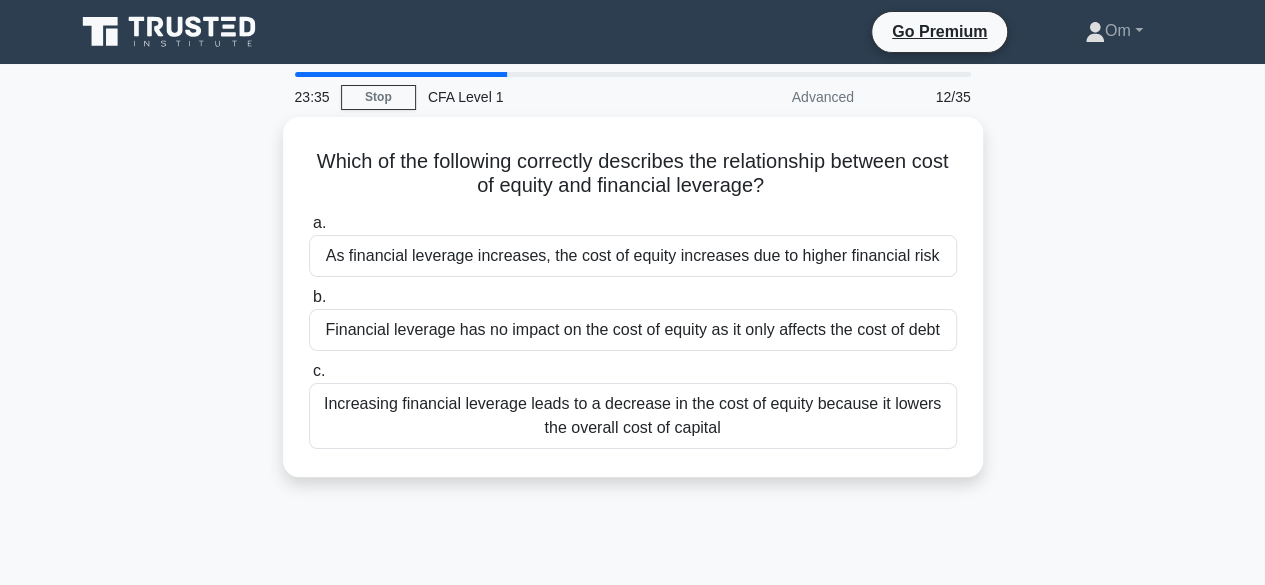 click on "a.
As financial leverage increases, the cost of equity increases due to higher financial risk
b.
Financial leverage has no impact on the cost of equity as it only affects the cost of debt" at bounding box center (633, 330) 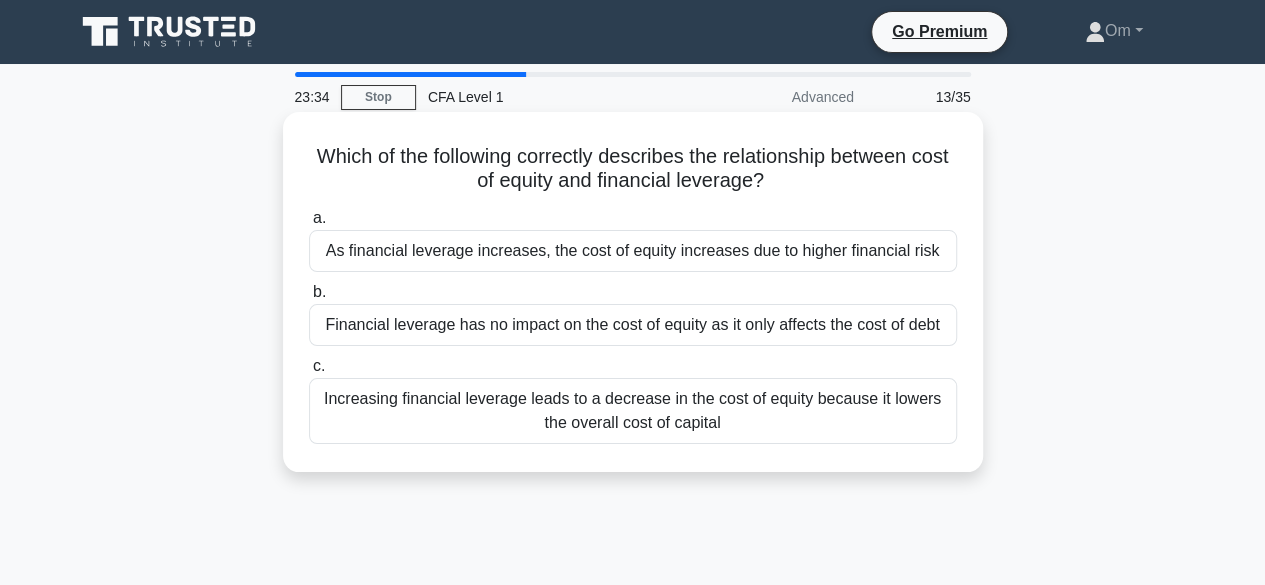 click on "b.
Financial leverage has no impact on the cost of equity as it only affects the cost of debt" at bounding box center [633, 313] 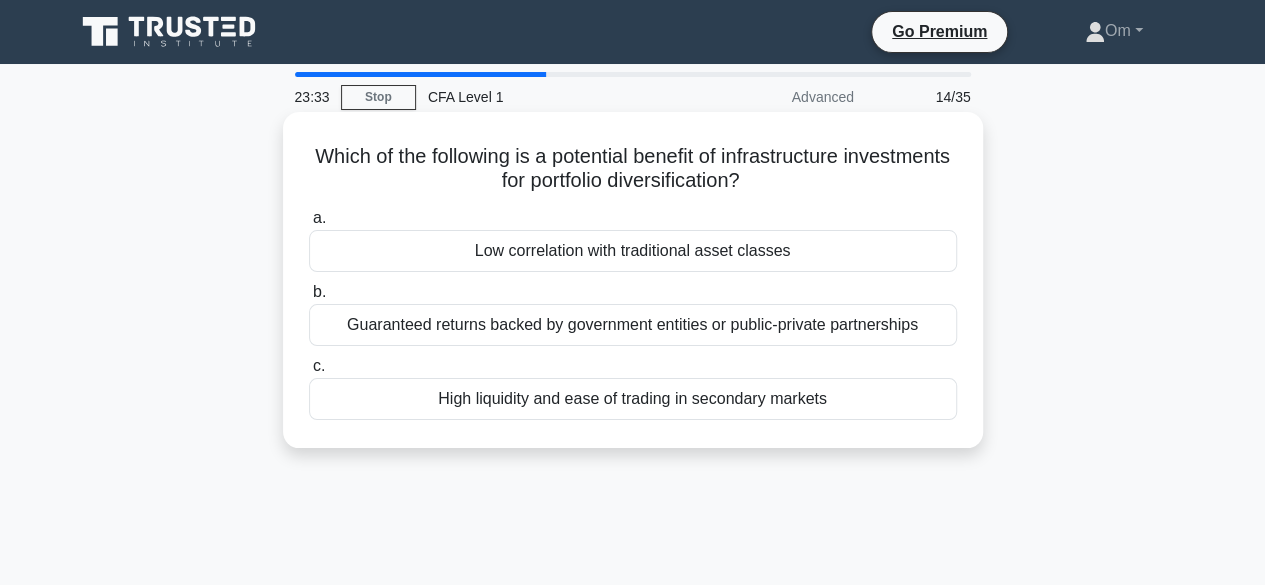click on "b.
Guaranteed returns backed by government entities or public-private partnerships" at bounding box center (633, 313) 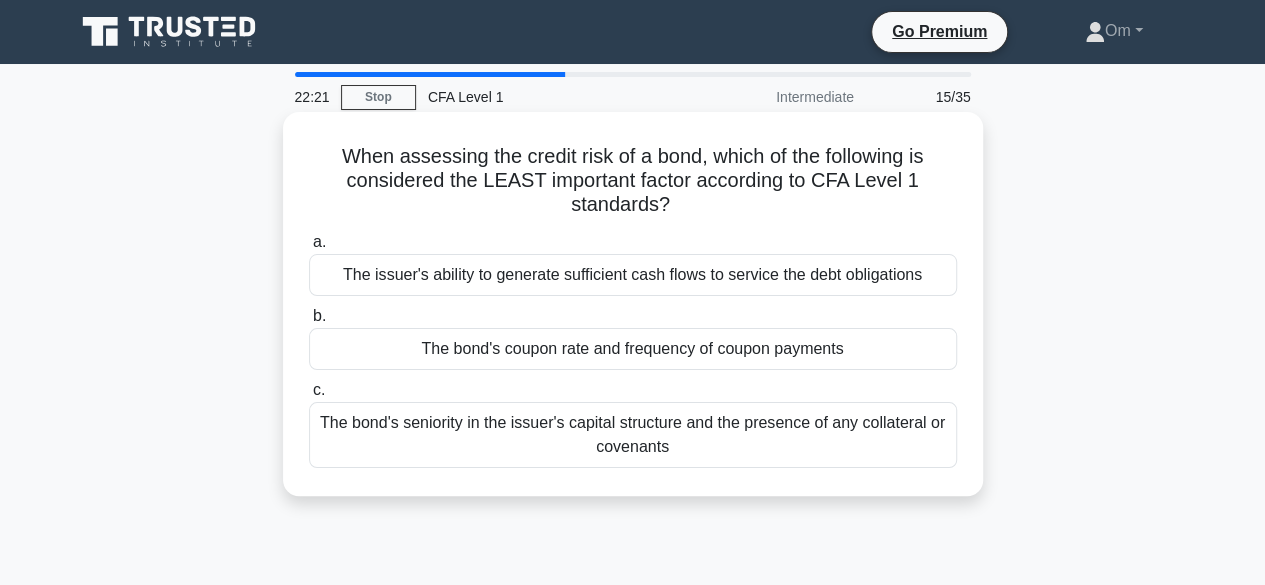 drag, startPoint x: 336, startPoint y: 151, endPoint x: 849, endPoint y: 474, distance: 606.2161 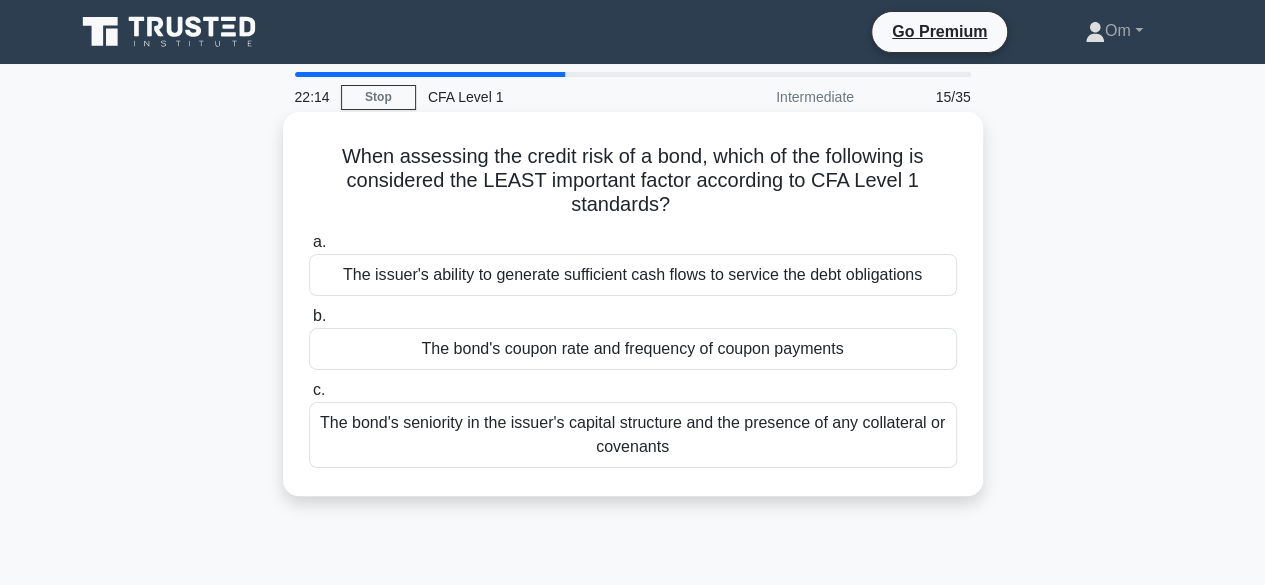 click on "The bond's coupon rate and frequency of coupon payments" at bounding box center (633, 349) 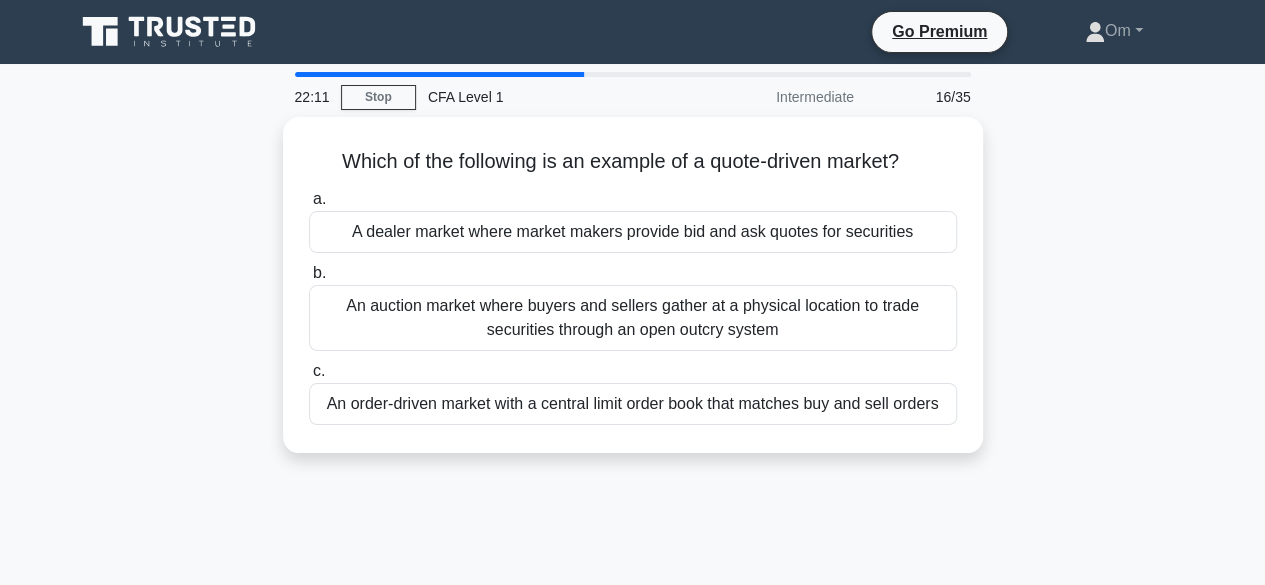 drag, startPoint x: 329, startPoint y: 153, endPoint x: 988, endPoint y: 401, distance: 704.12 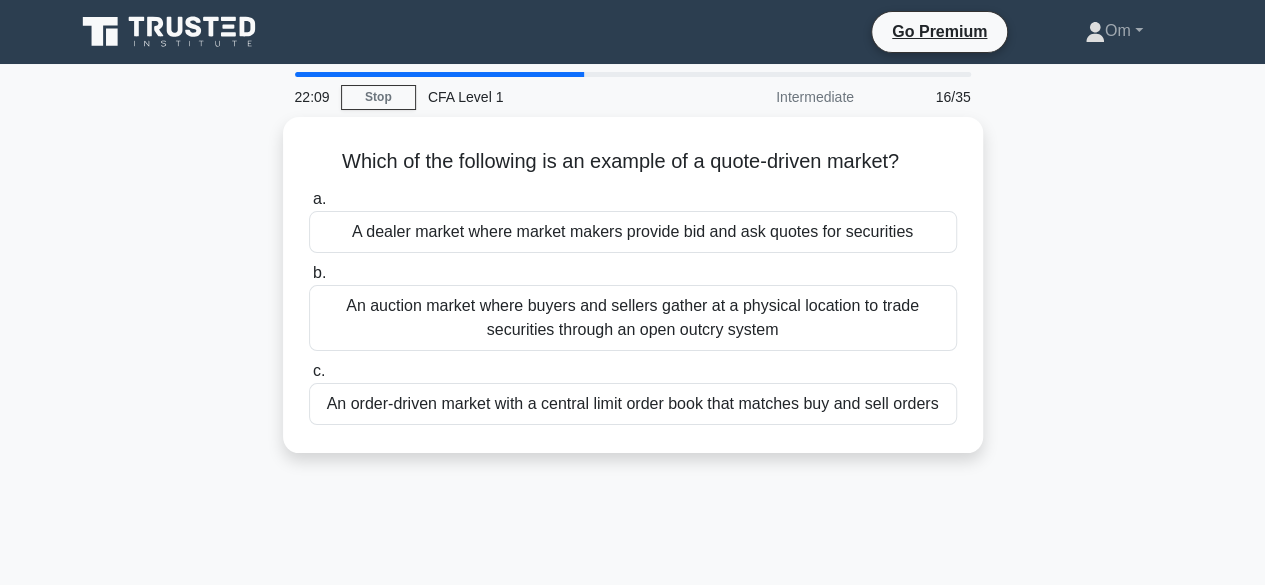 click on "Which of the following is an example of a quote-driven market?
.spinner_0XTQ{transform-origin:center;animation:spinner_y6GP .75s linear infinite}@keyframes spinner_y6GP{100%{transform:rotate(360deg)}}
a.
A dealer market where market makers provide bid and ask quotes for securities
b. c." at bounding box center [633, 297] 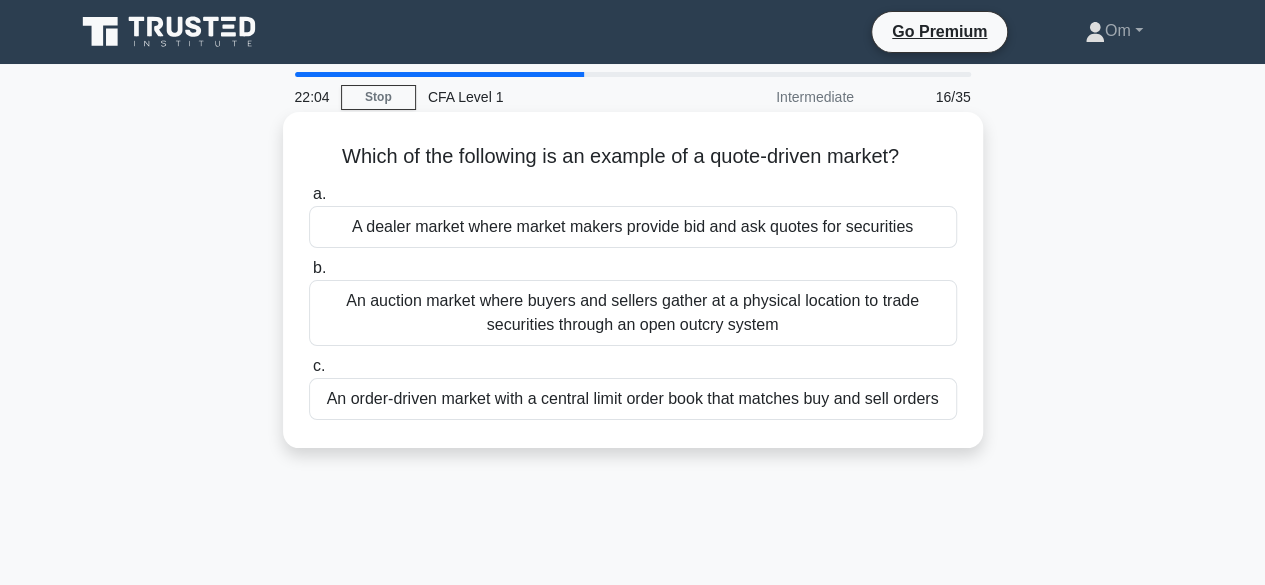 click on "A dealer market where market makers provide bid and ask quotes for securities" at bounding box center (633, 227) 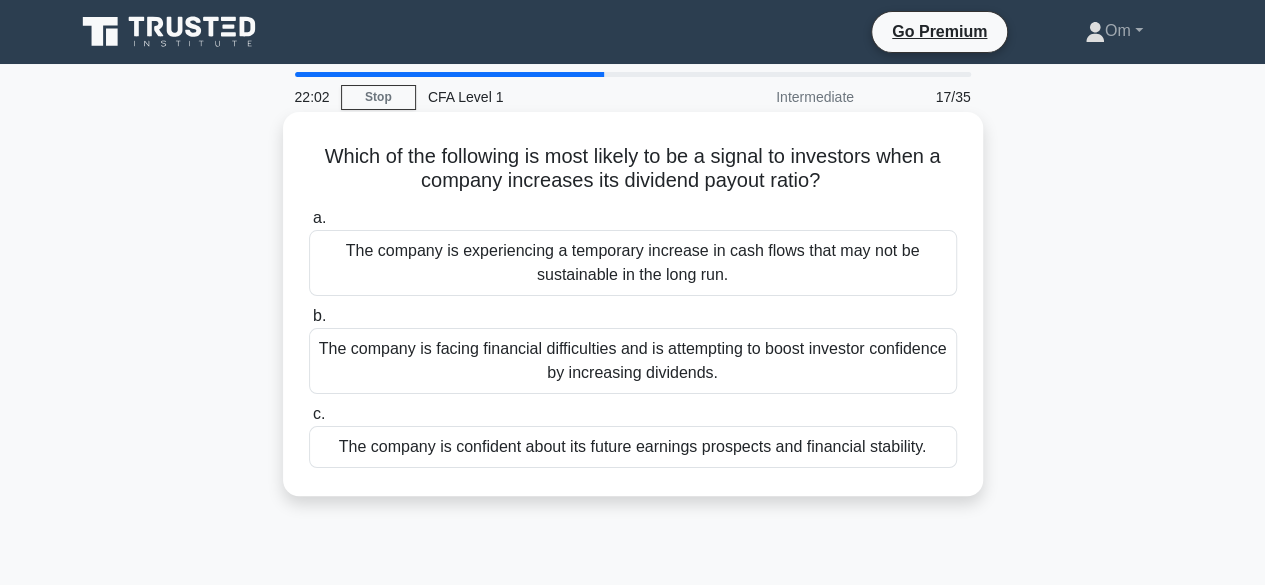 drag, startPoint x: 316, startPoint y: 154, endPoint x: 980, endPoint y: 457, distance: 729.86646 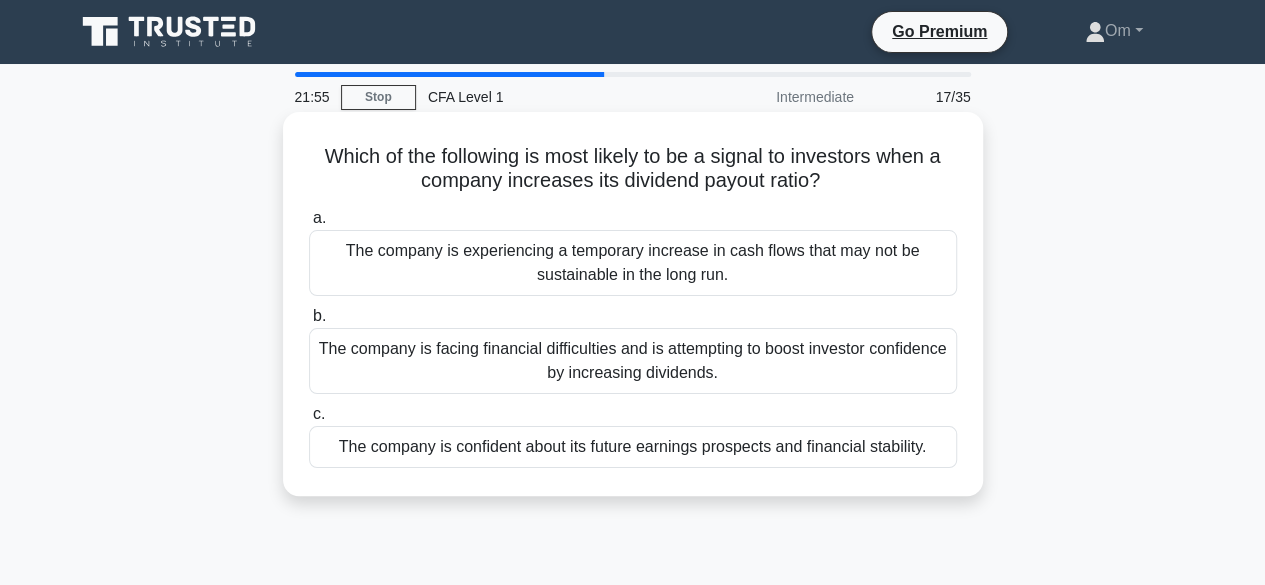 click on "The company is confident about its future earnings prospects and financial stability." at bounding box center (633, 447) 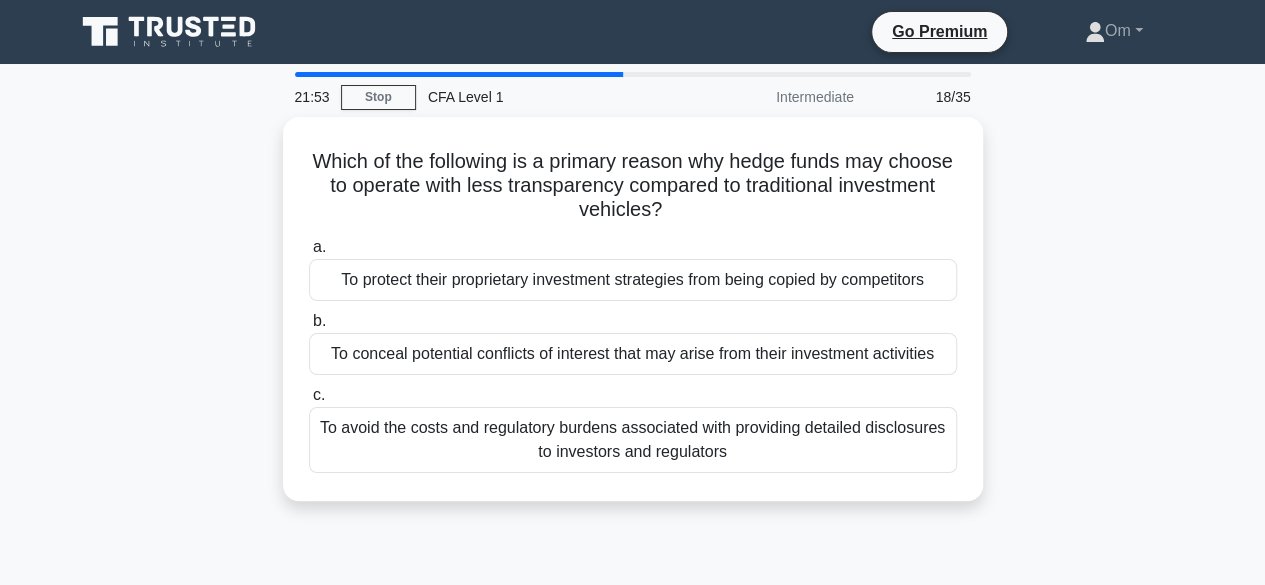drag, startPoint x: 336, startPoint y: 150, endPoint x: 826, endPoint y: 513, distance: 609.8106 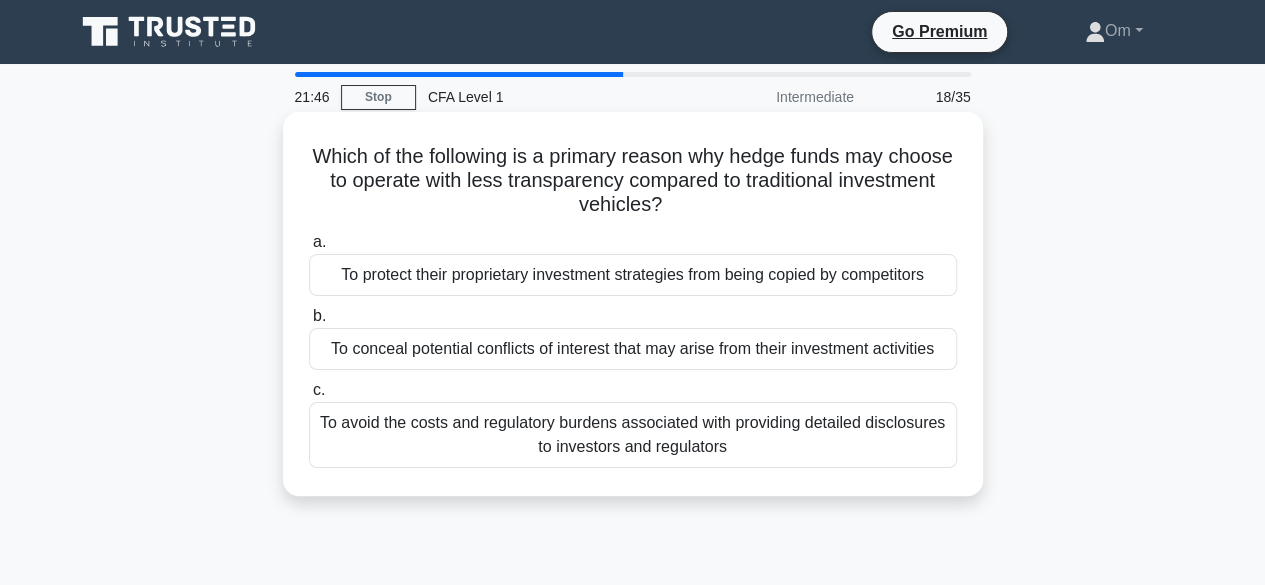 click on "To protect their proprietary investment strategies from being copied by competitors" at bounding box center [633, 275] 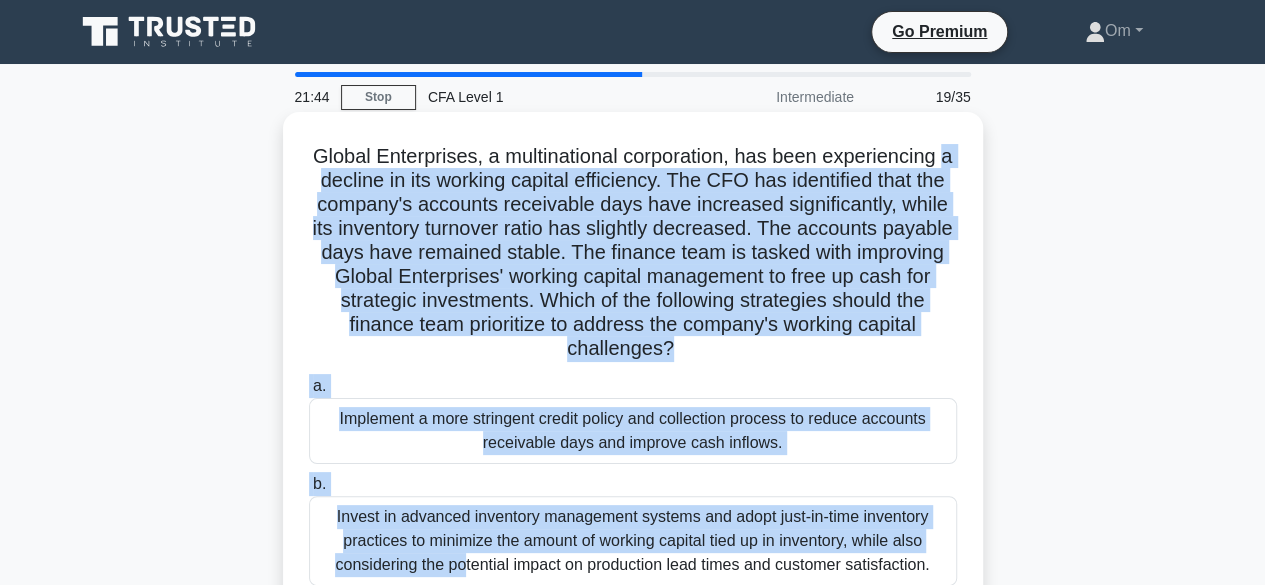 drag, startPoint x: 320, startPoint y: 170, endPoint x: 850, endPoint y: 485, distance: 616.5428 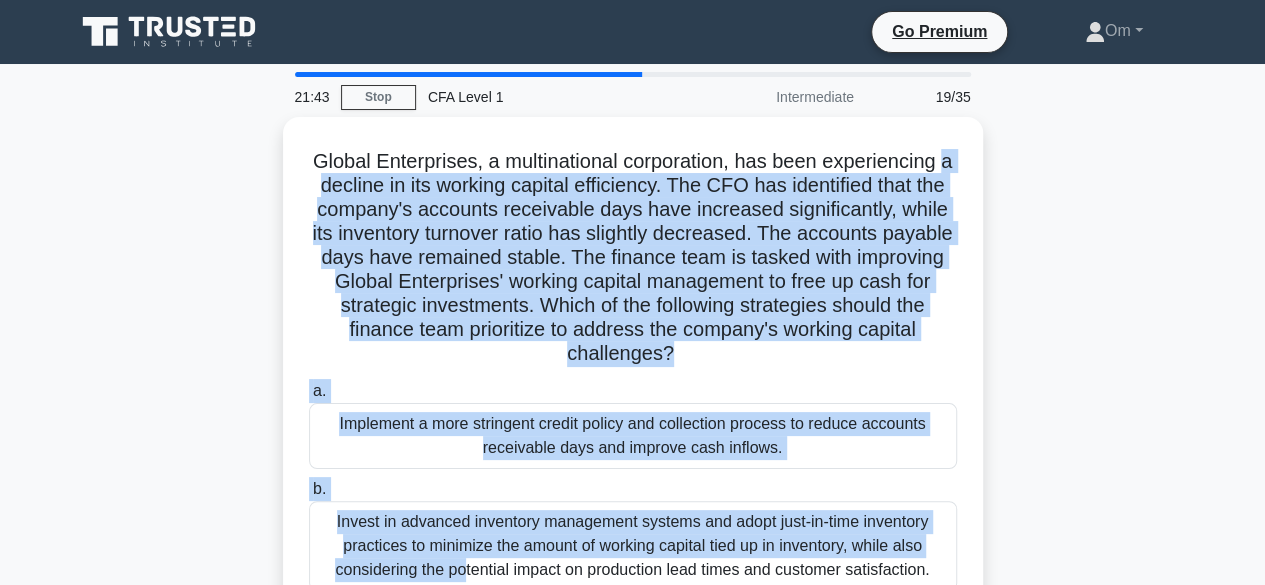 click on "Global Enterprises, a multinational corporation, has been experiencing a decline in its working capital efficiency. The CFO has identified that the company's accounts receivable days have increased significantly, while its inventory turnover ratio has slightly decreased. The accounts payable days have remained stable. The finance team is tasked with improving Global Enterprises' working capital management to free up cash for strategic investments. Which of the following strategies should the finance team prioritize to address the company's working capital challenges?
.spinner_0XTQ{transform-origin:center;animation:spinner_y6GP .75s linear infinite}@keyframes spinner_y6GP{100%{transform:rotate(360deg)}}" at bounding box center (633, 429) 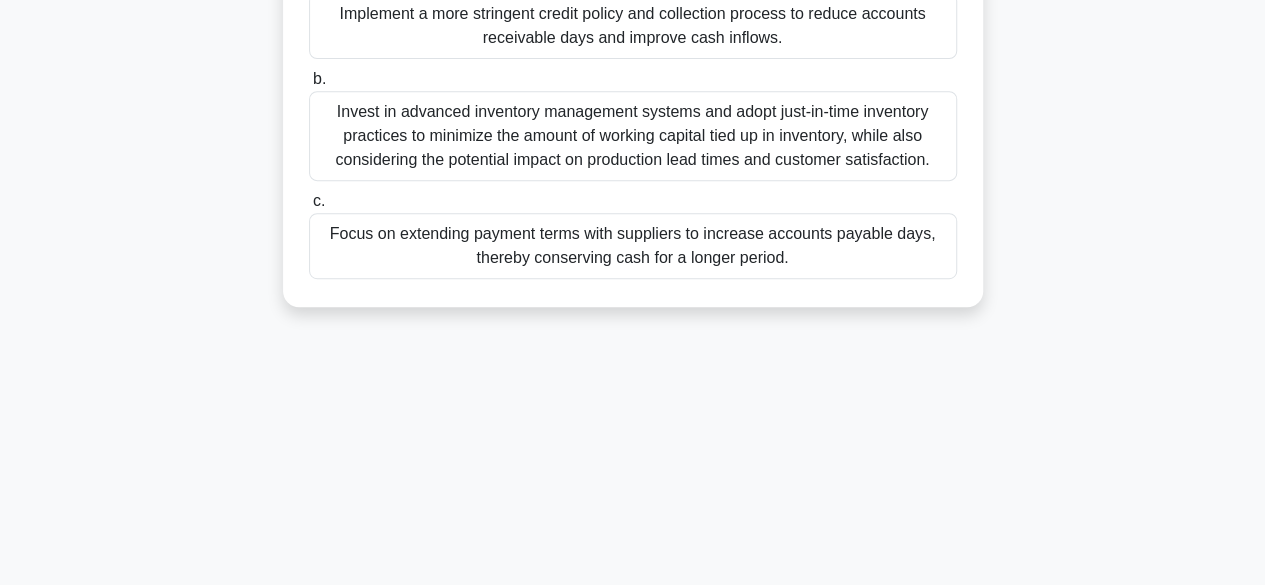 scroll, scrollTop: 495, scrollLeft: 0, axis: vertical 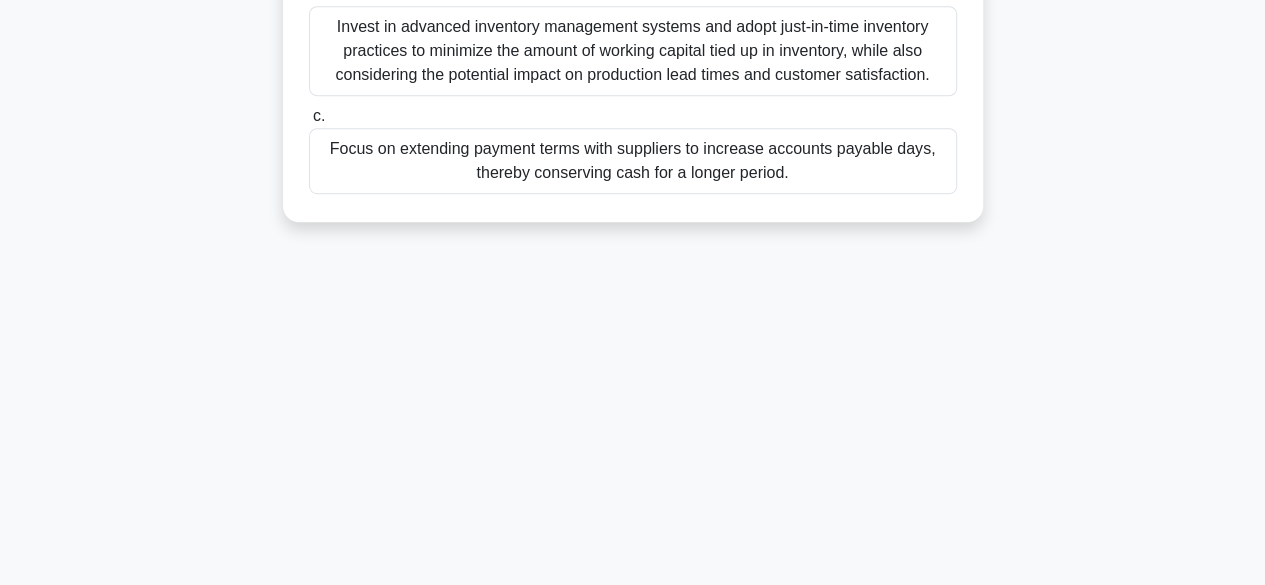 drag, startPoint x: 306, startPoint y: 152, endPoint x: 1016, endPoint y: 632, distance: 857.0297 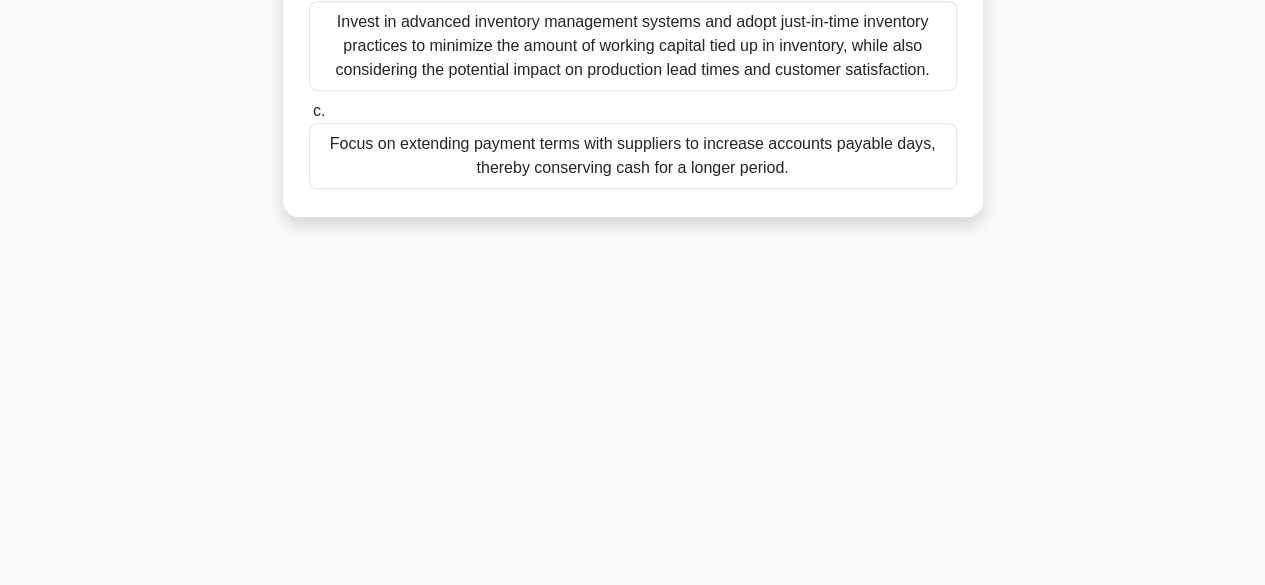 click on "Focus on extending payment terms with suppliers to increase accounts payable days, thereby conserving cash for a longer period." at bounding box center [633, 156] 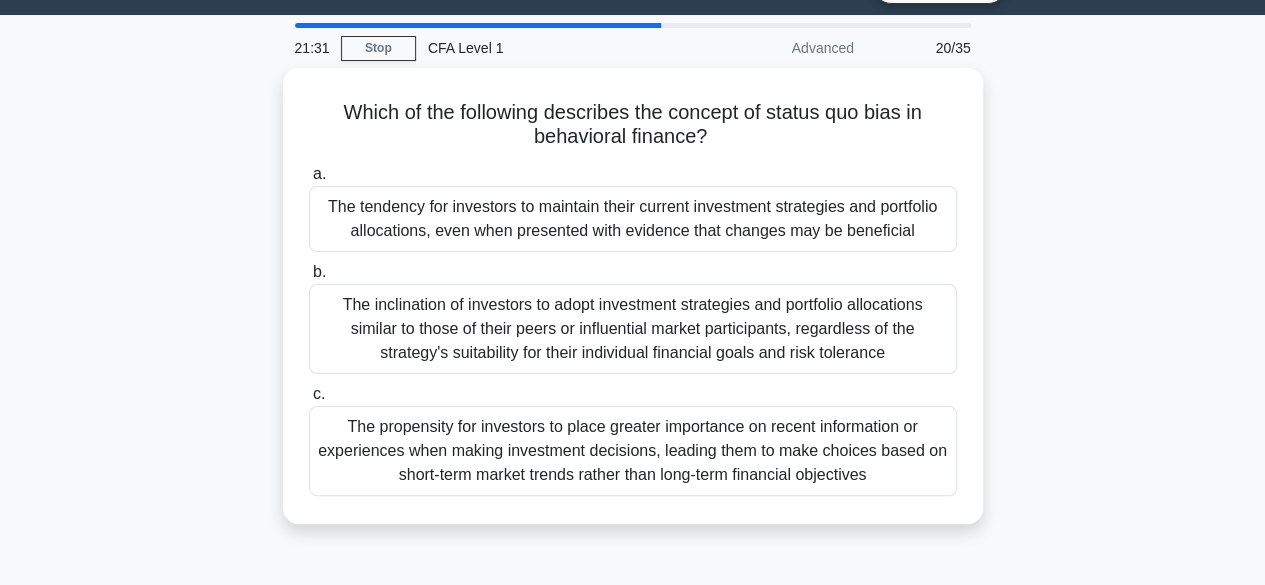 scroll, scrollTop: 0, scrollLeft: 0, axis: both 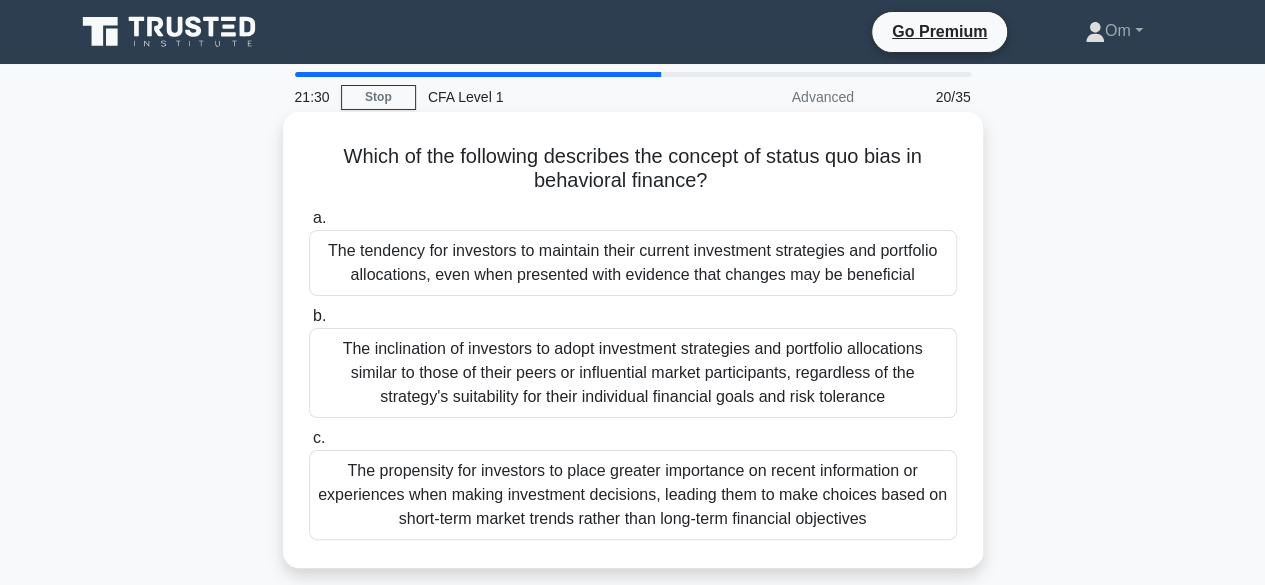 click on "The tendency for investors to maintain their current investment strategies and portfolio allocations, even when presented with evidence that changes may be beneficial" at bounding box center (633, 263) 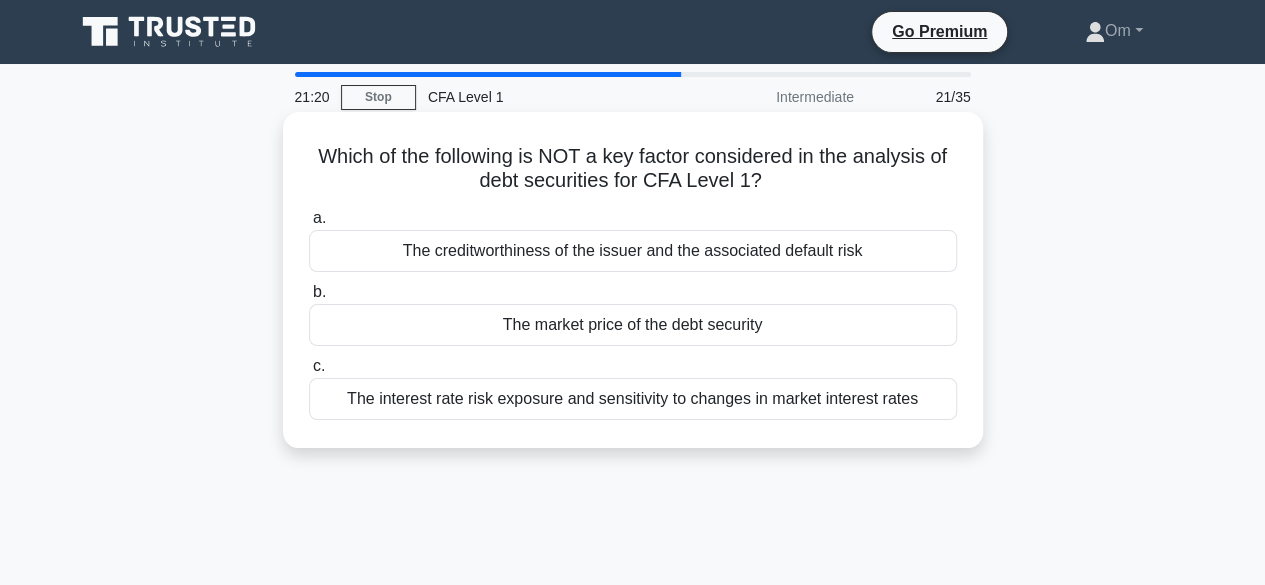 drag, startPoint x: 311, startPoint y: 153, endPoint x: 970, endPoint y: 420, distance: 711.0345 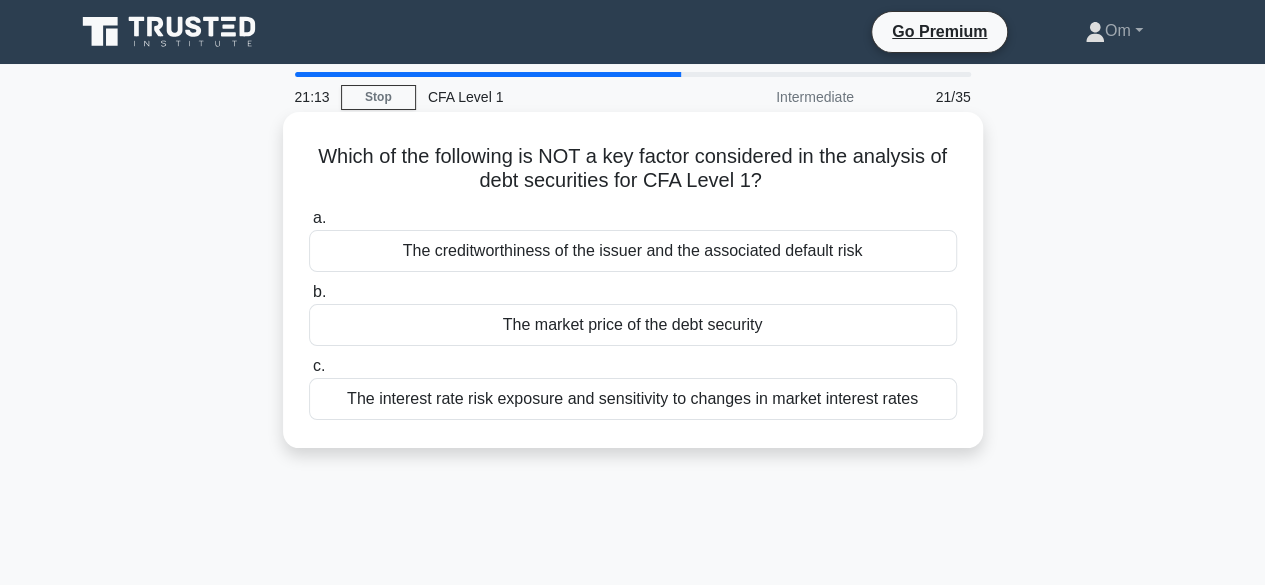 click on "The market price of the debt security" at bounding box center [633, 325] 